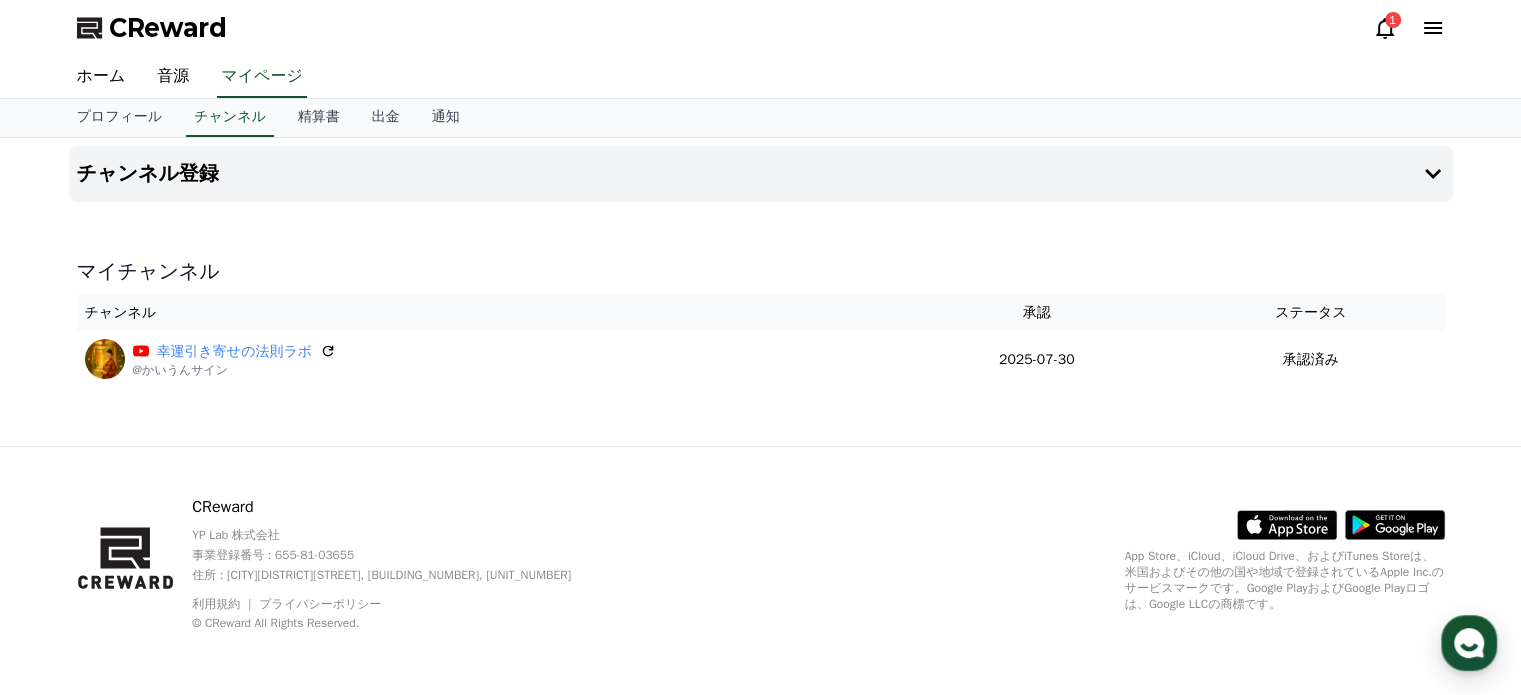 scroll, scrollTop: 0, scrollLeft: 0, axis: both 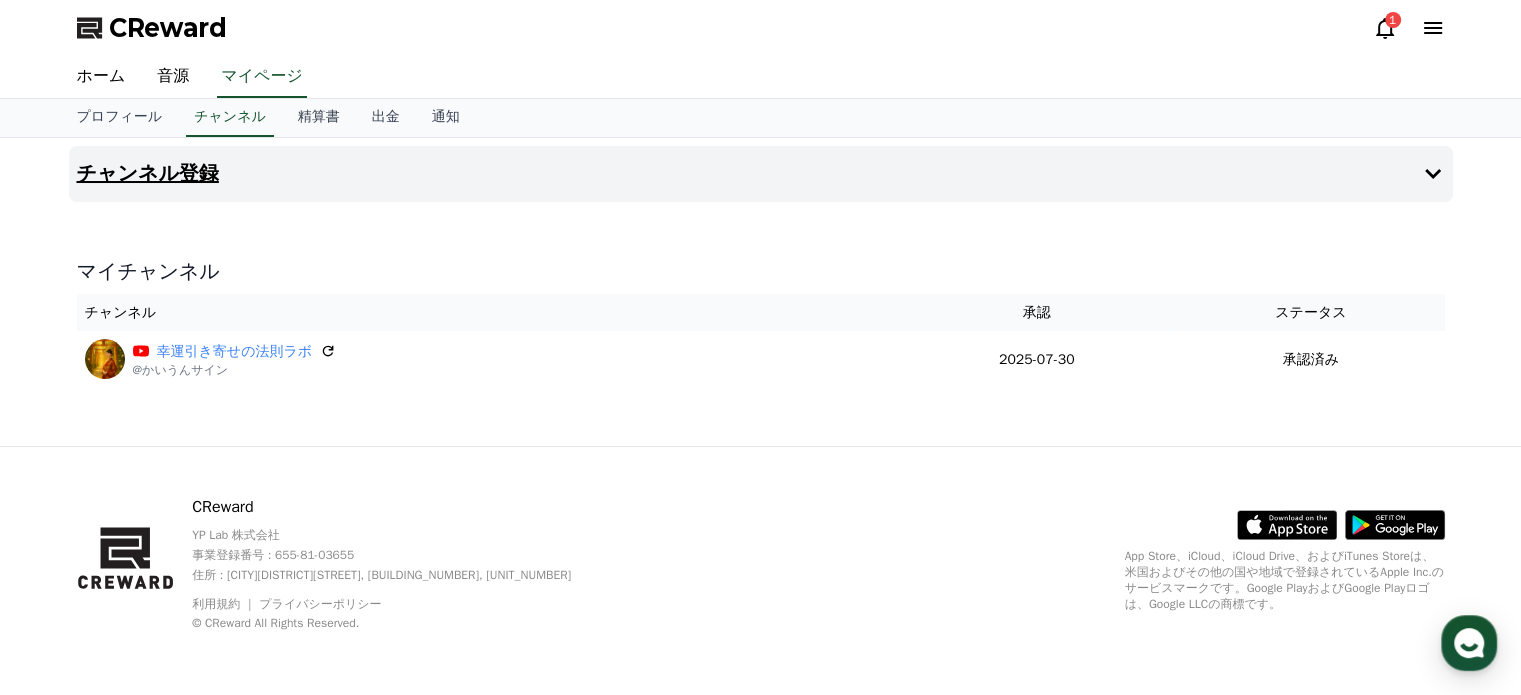 click on "チャンネル登録" at bounding box center (761, 174) 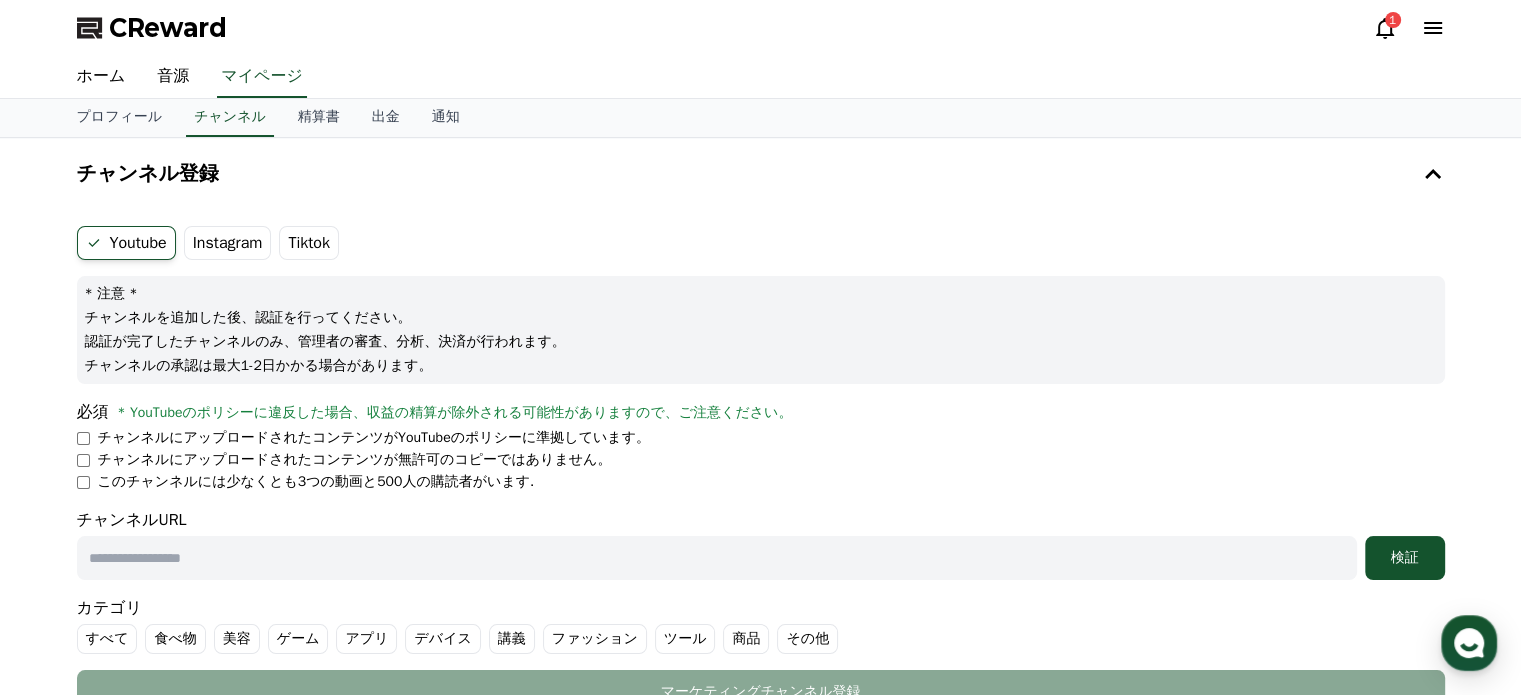 click on "チャンネルにアップロードされたコンテンツが無許可のコピーではありません。" at bounding box center [355, 460] 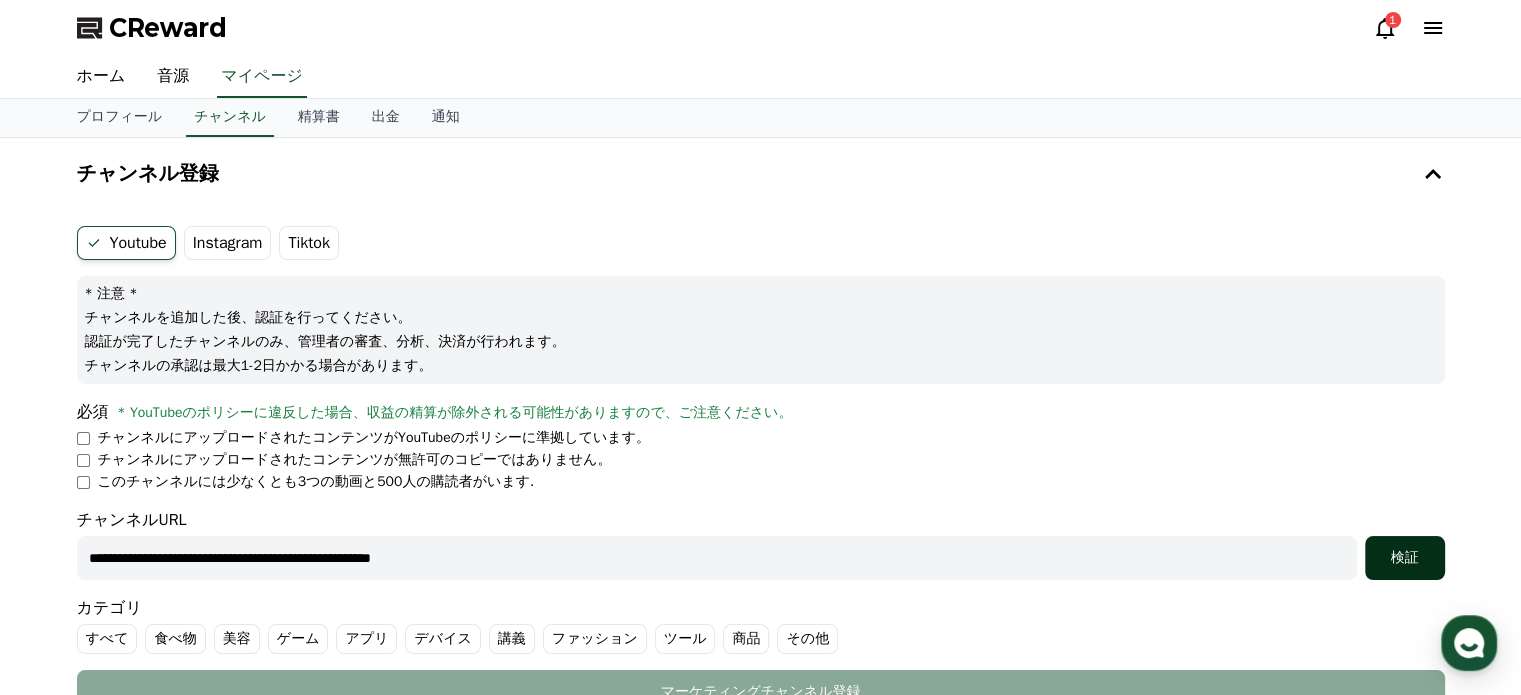 type on "**********" 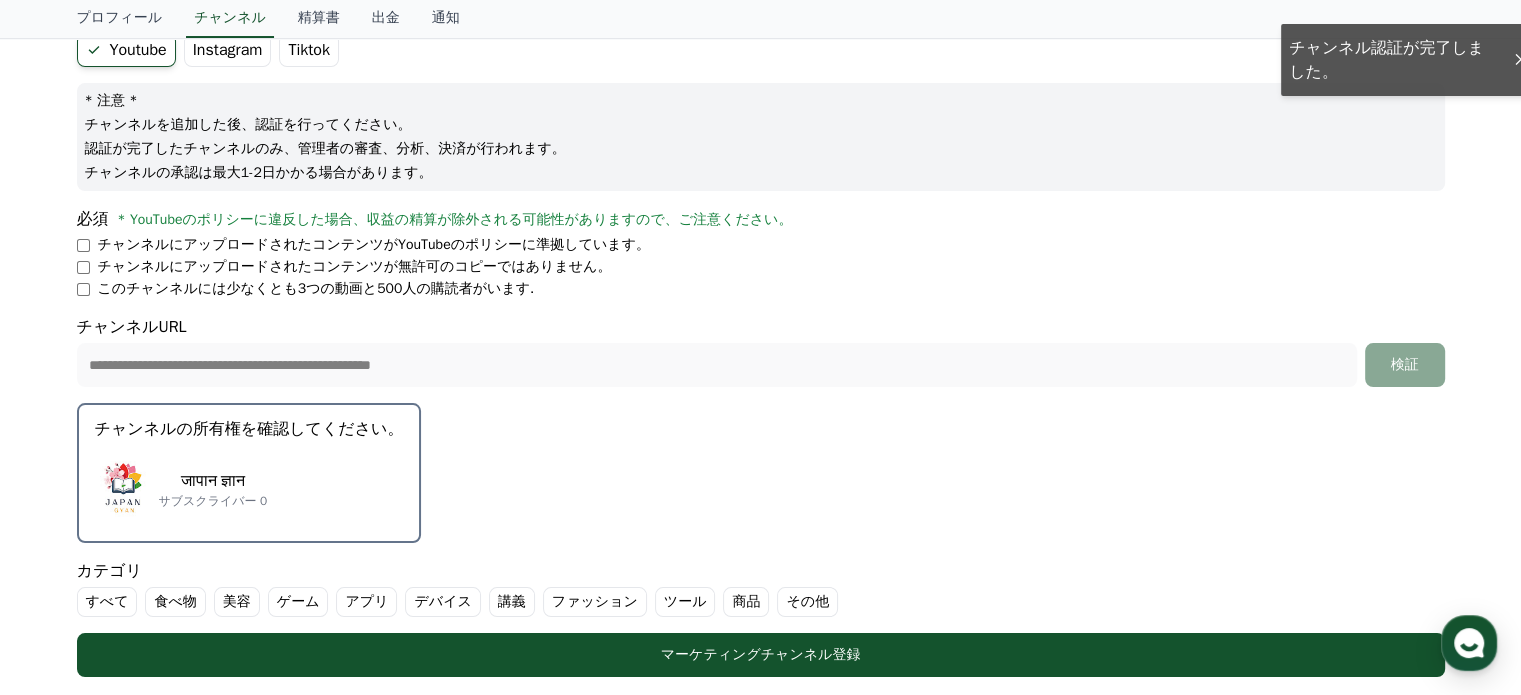 scroll, scrollTop: 200, scrollLeft: 0, axis: vertical 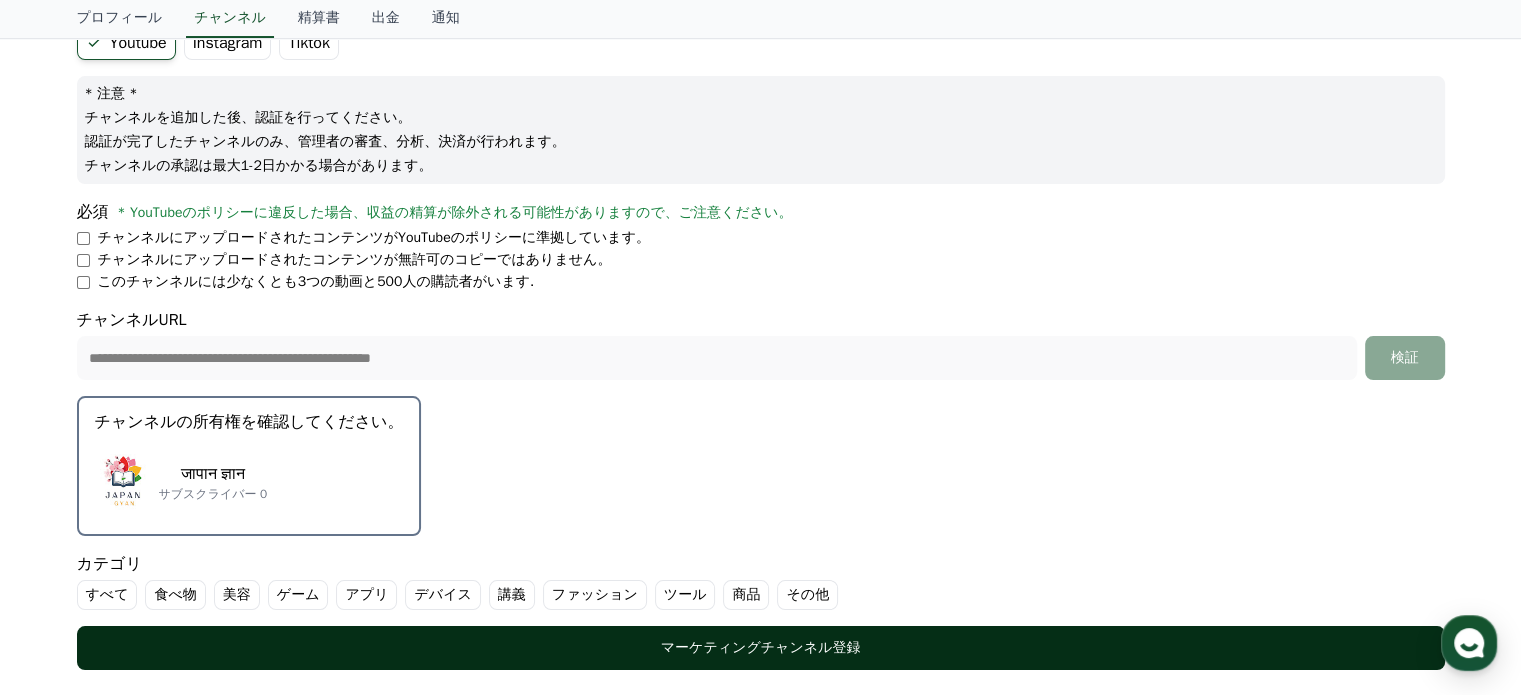 click on "マーケティングチャンネル登録" at bounding box center (761, 648) 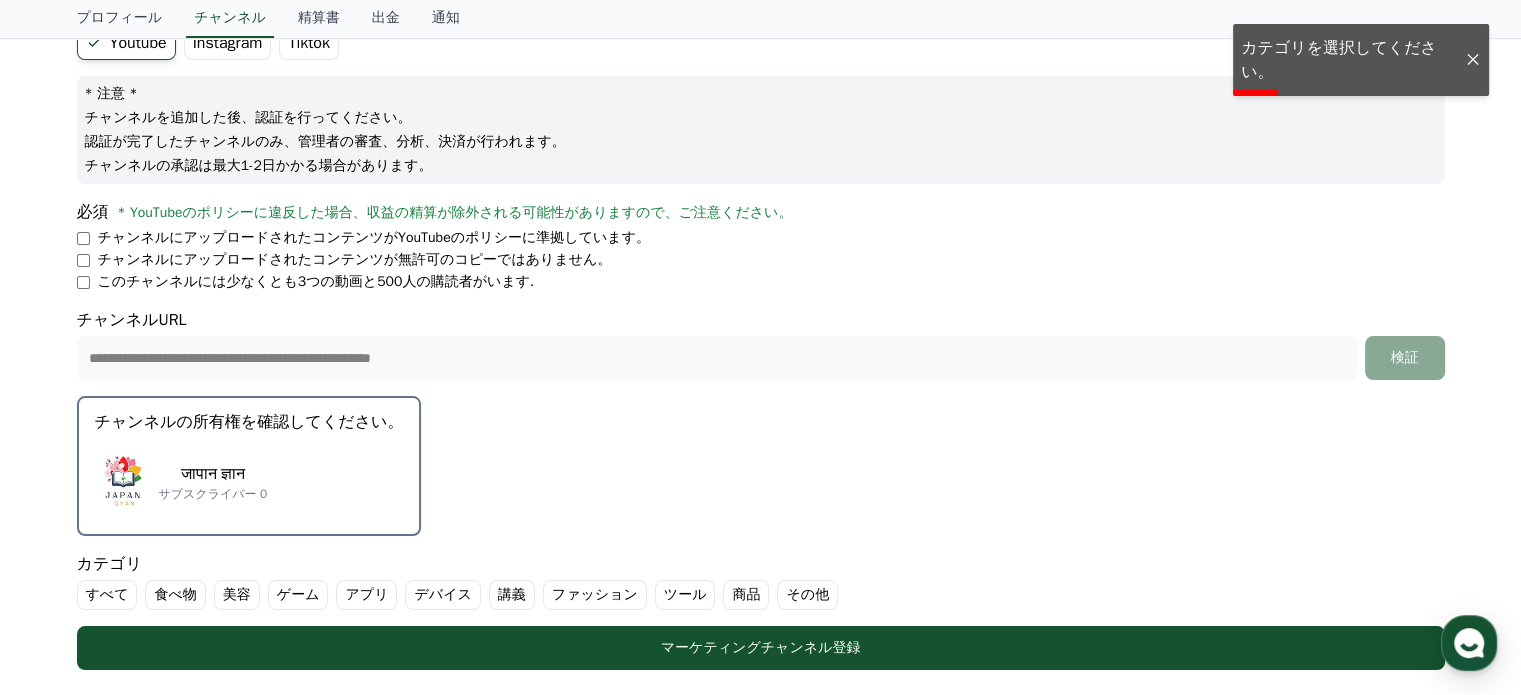 click on "その他" at bounding box center [807, 595] 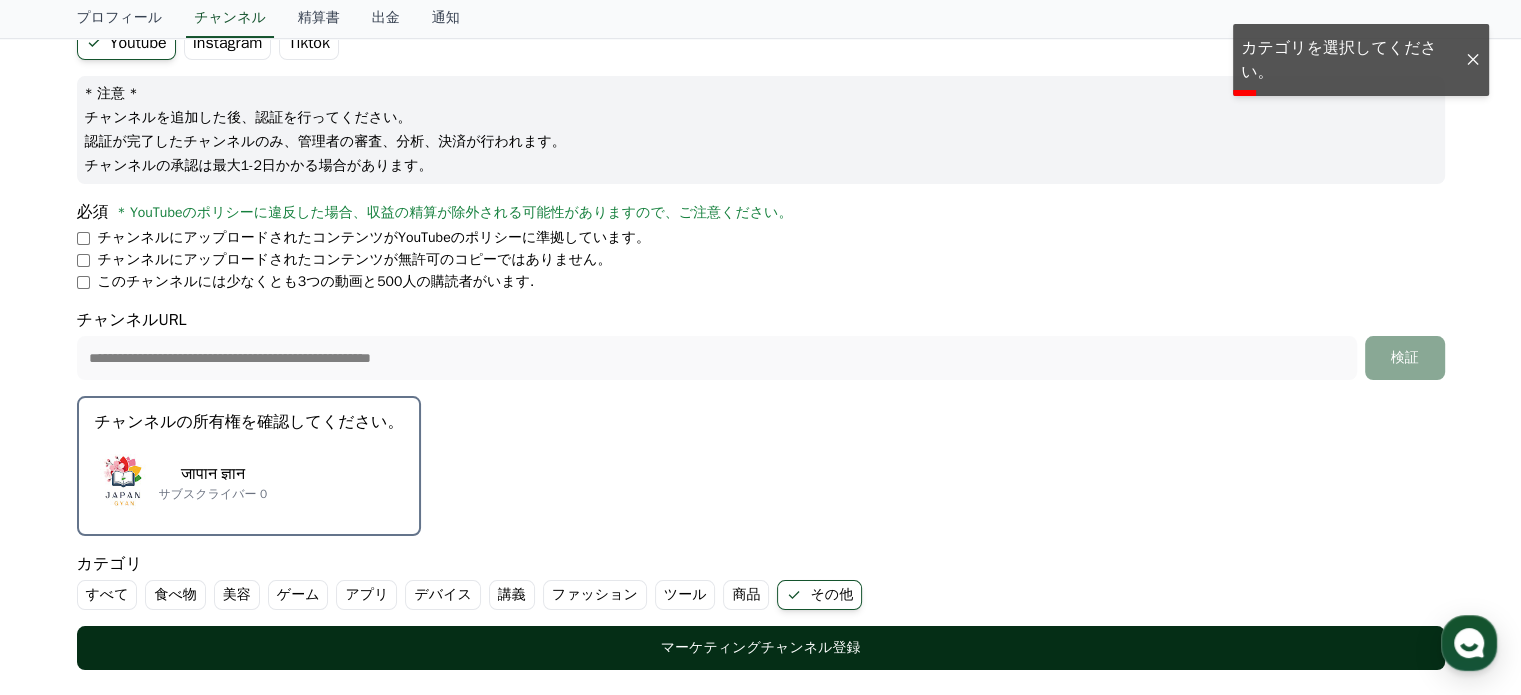 click on "マーケティングチャンネル登録" at bounding box center (761, 648) 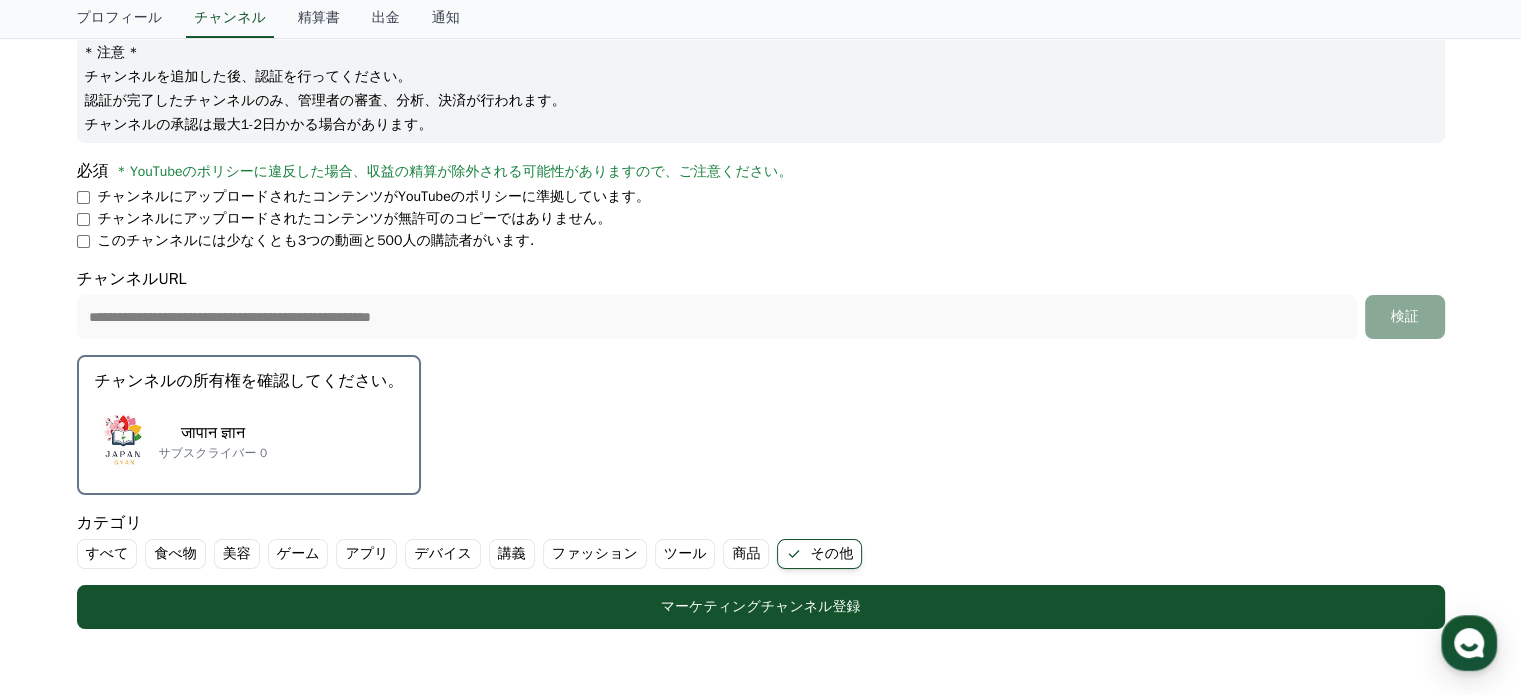 scroll, scrollTop: 300, scrollLeft: 0, axis: vertical 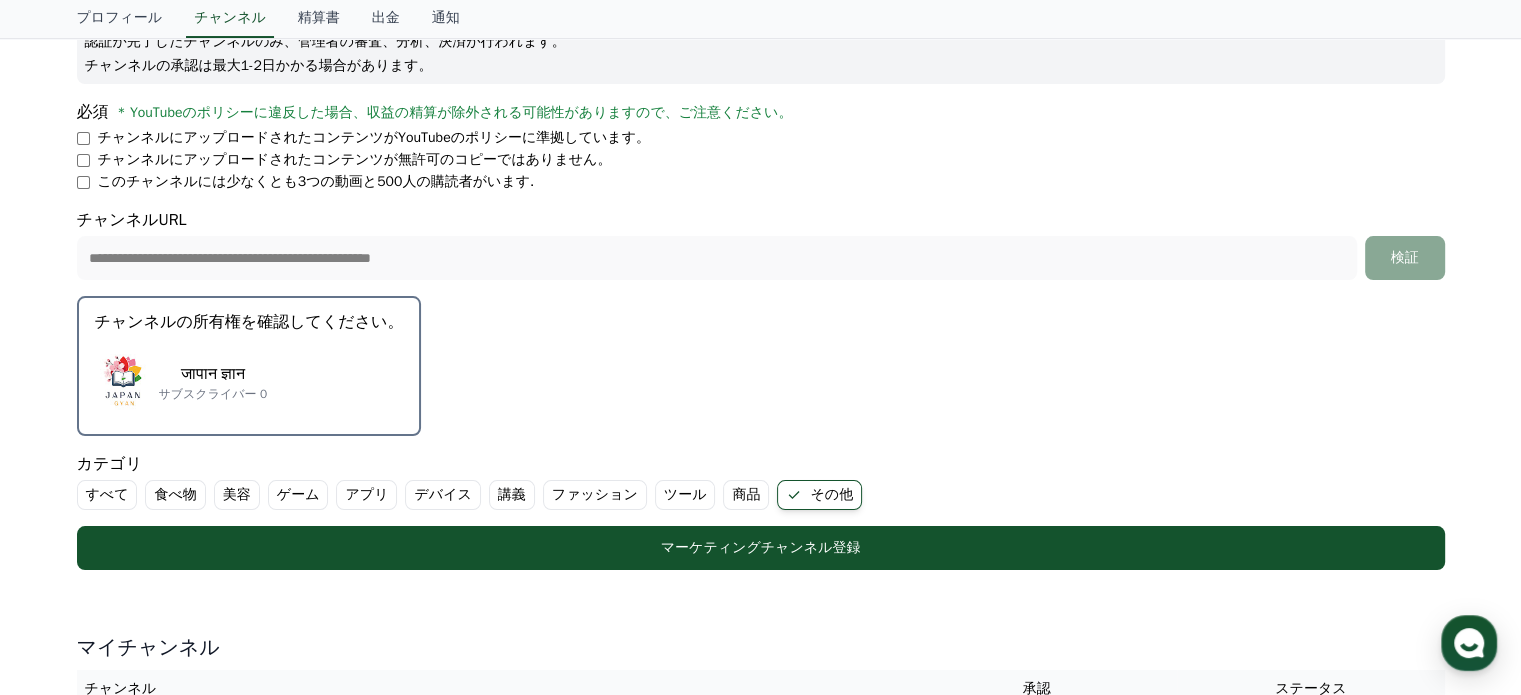 click on "すべて" at bounding box center [107, 495] 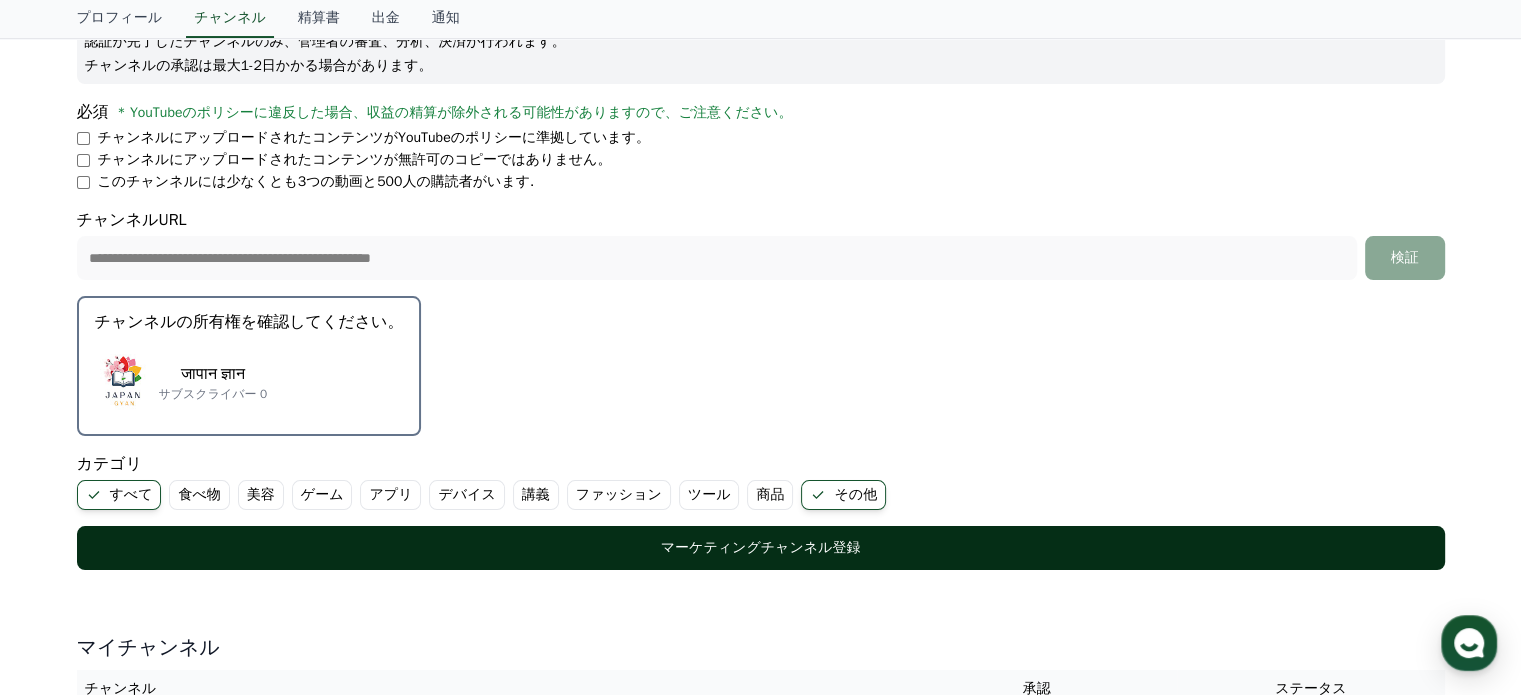 click on "マーケティングチャンネル登録" at bounding box center (761, 548) 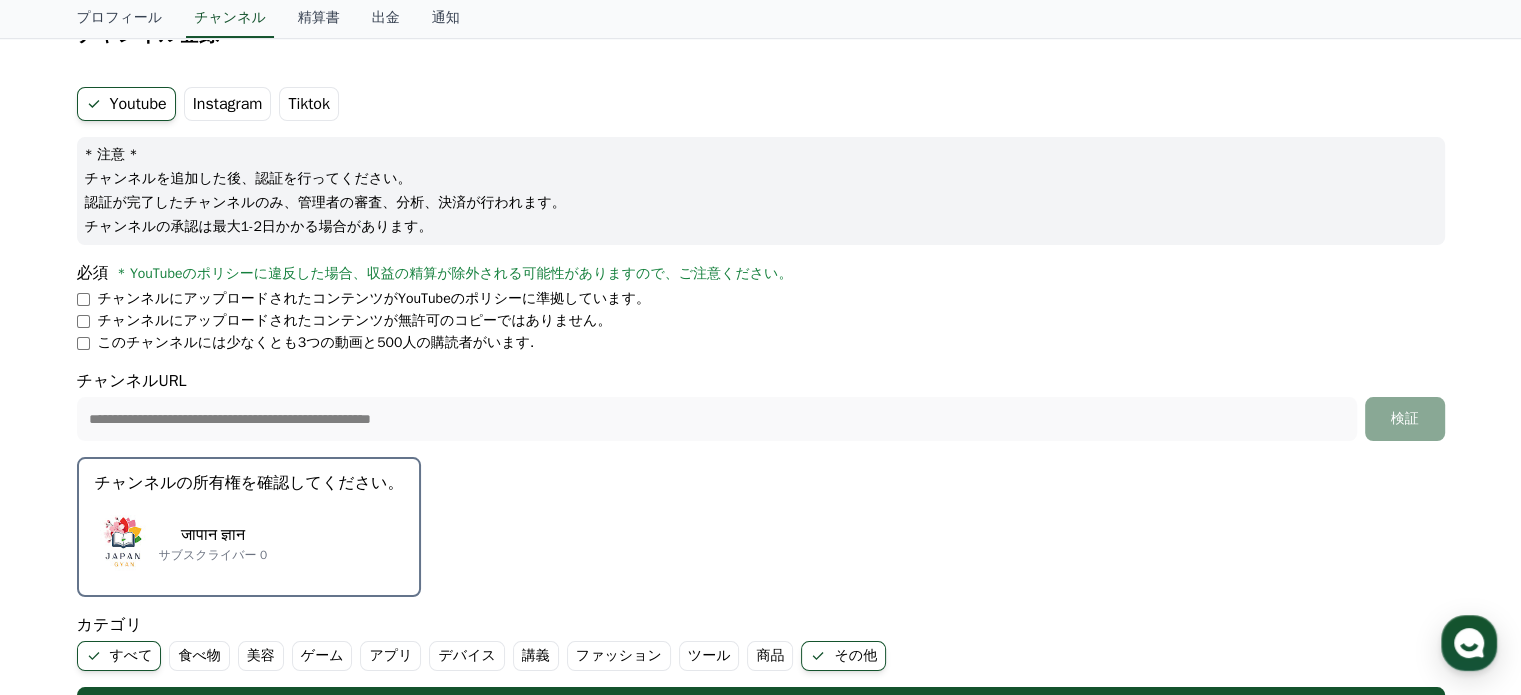 scroll, scrollTop: 84, scrollLeft: 0, axis: vertical 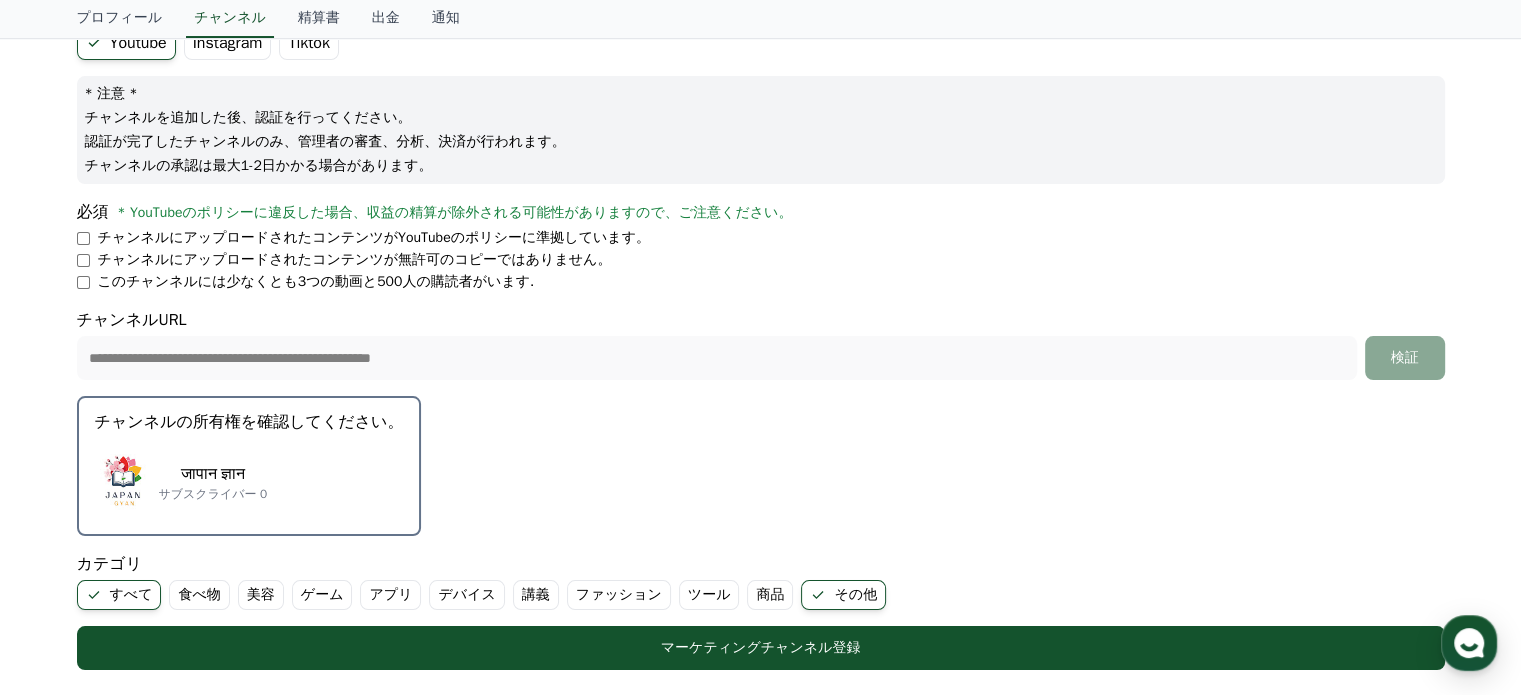 click on "チャンネルの所有権を確認してください。     जापान ज्ञान   サブスクライバー
0" at bounding box center (249, 466) 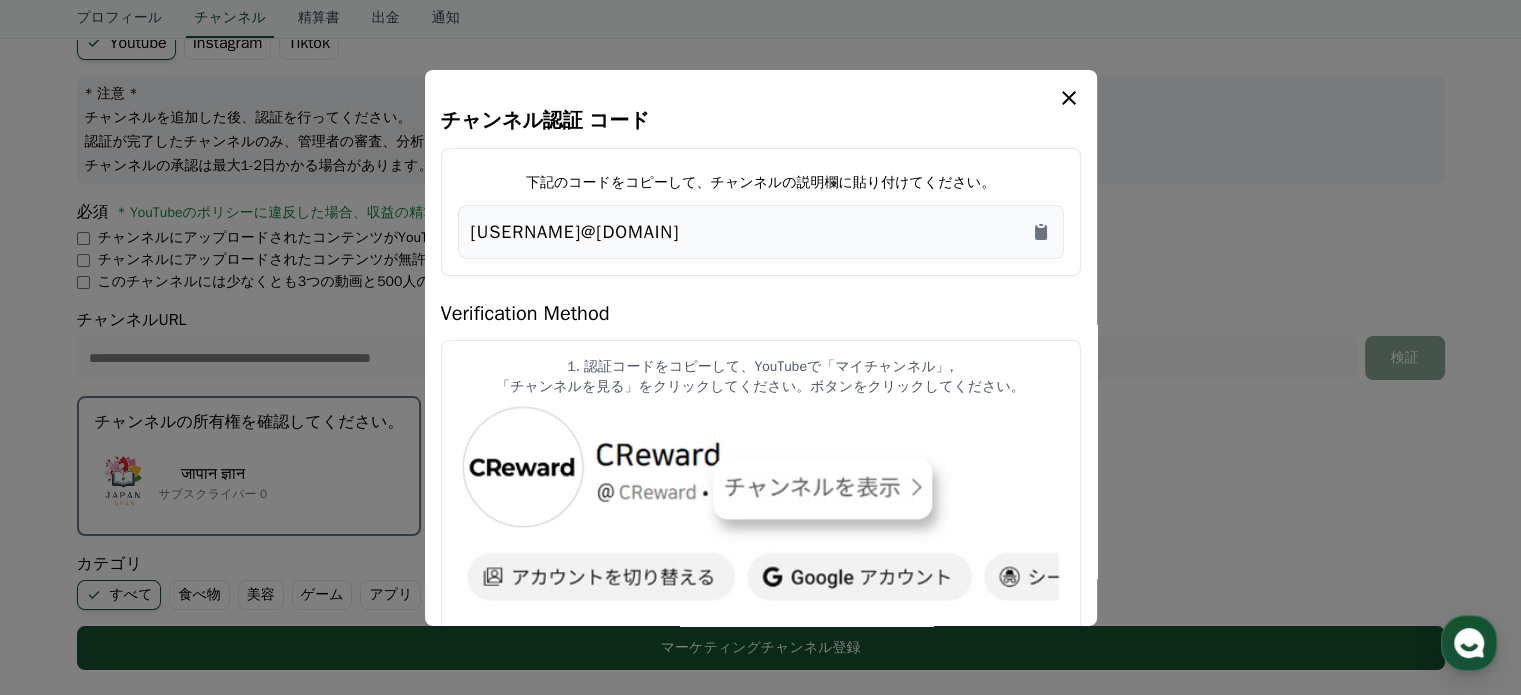 drag, startPoint x: 720, startPoint y: 207, endPoint x: 500, endPoint y: 235, distance: 221.77466 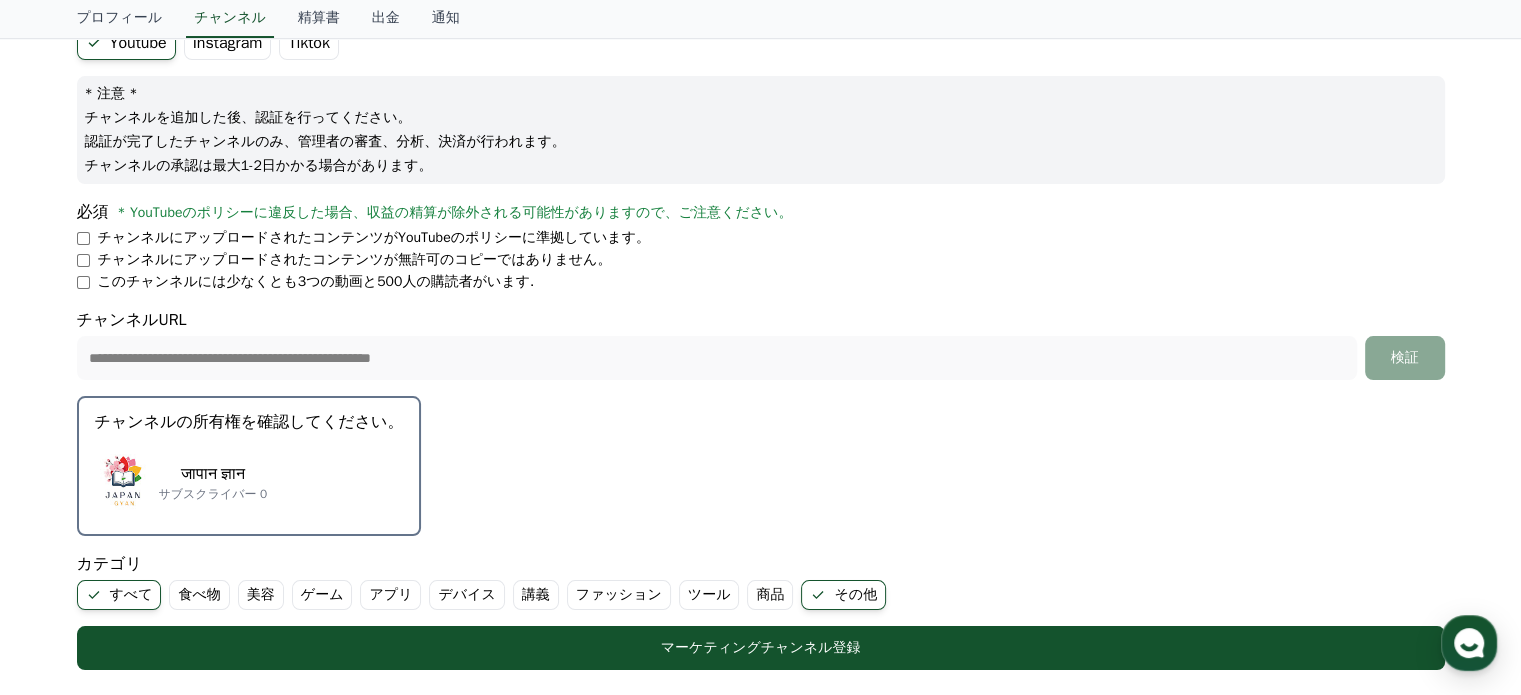 click on "**********" at bounding box center (761, 348) 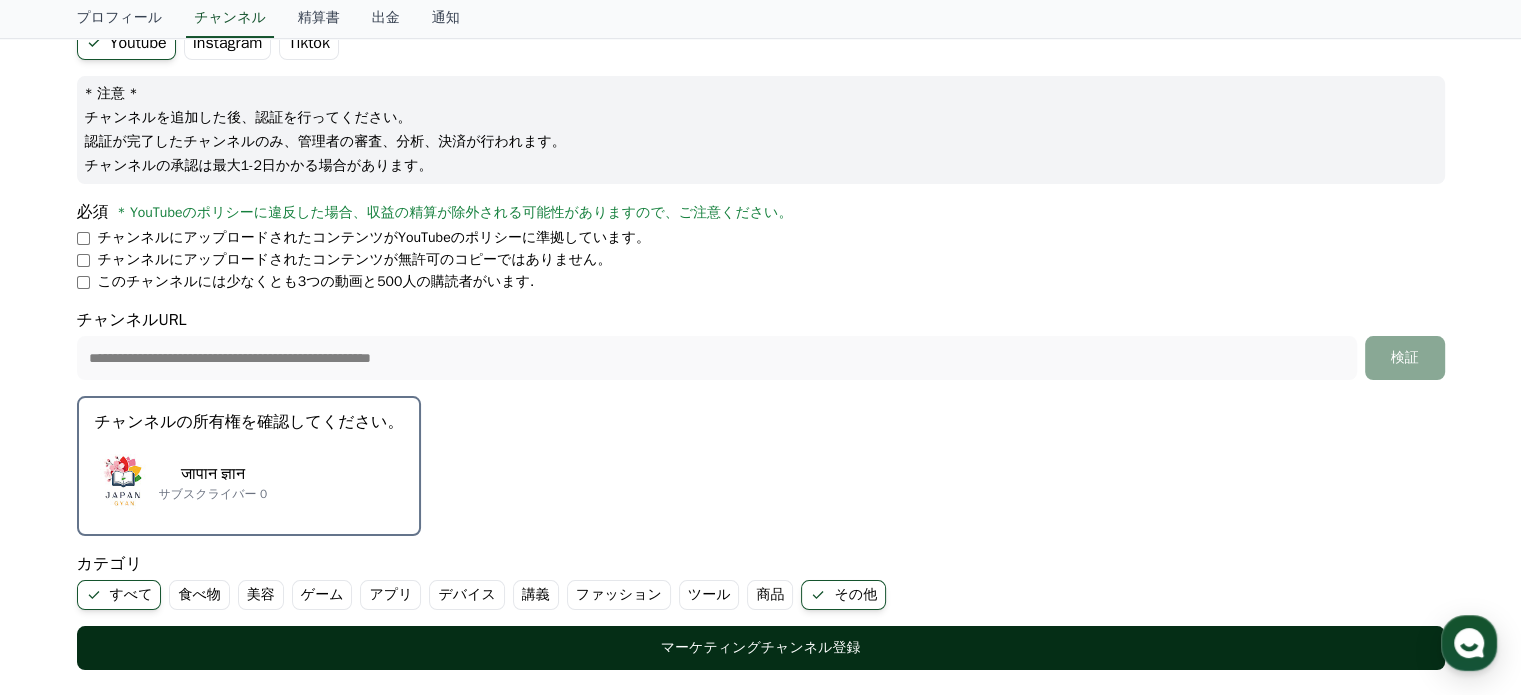 click on "マーケティングチャンネル登録" at bounding box center (761, 648) 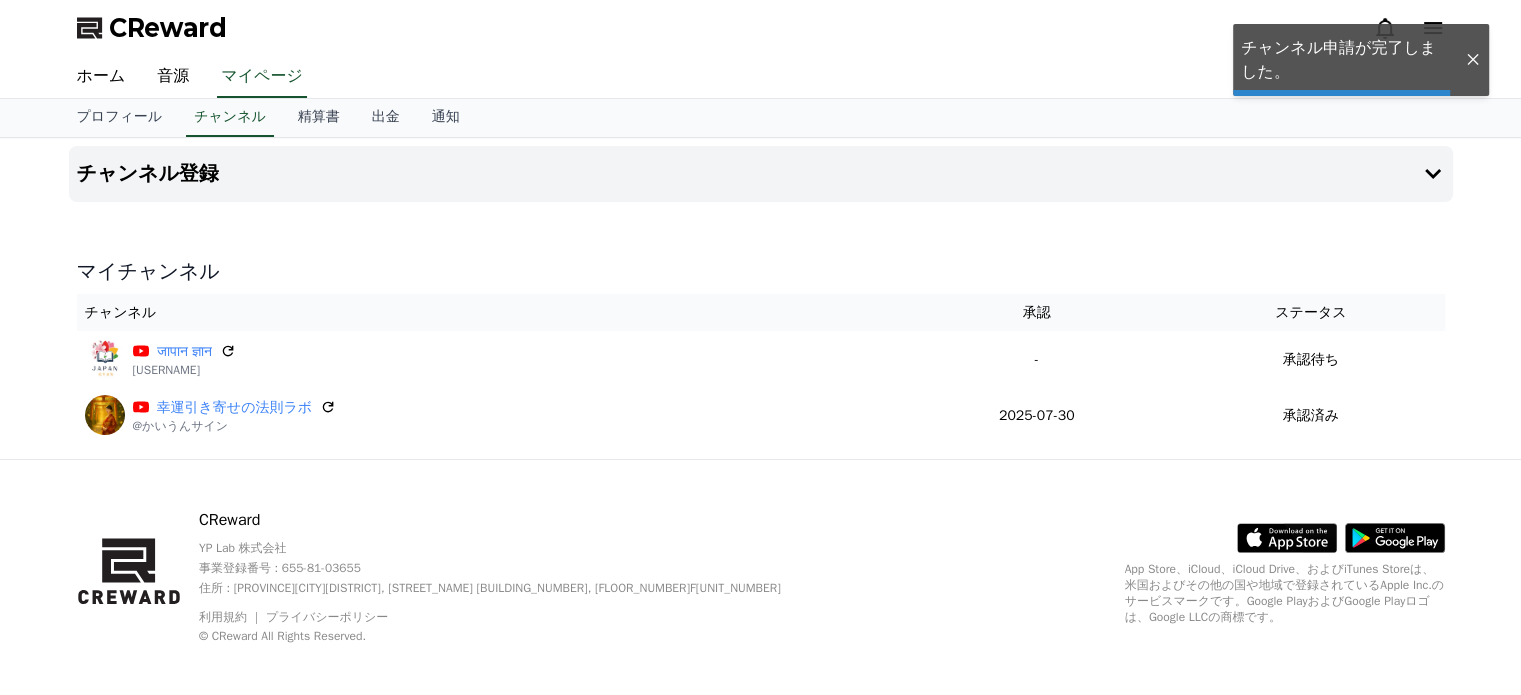 scroll, scrollTop: 0, scrollLeft: 0, axis: both 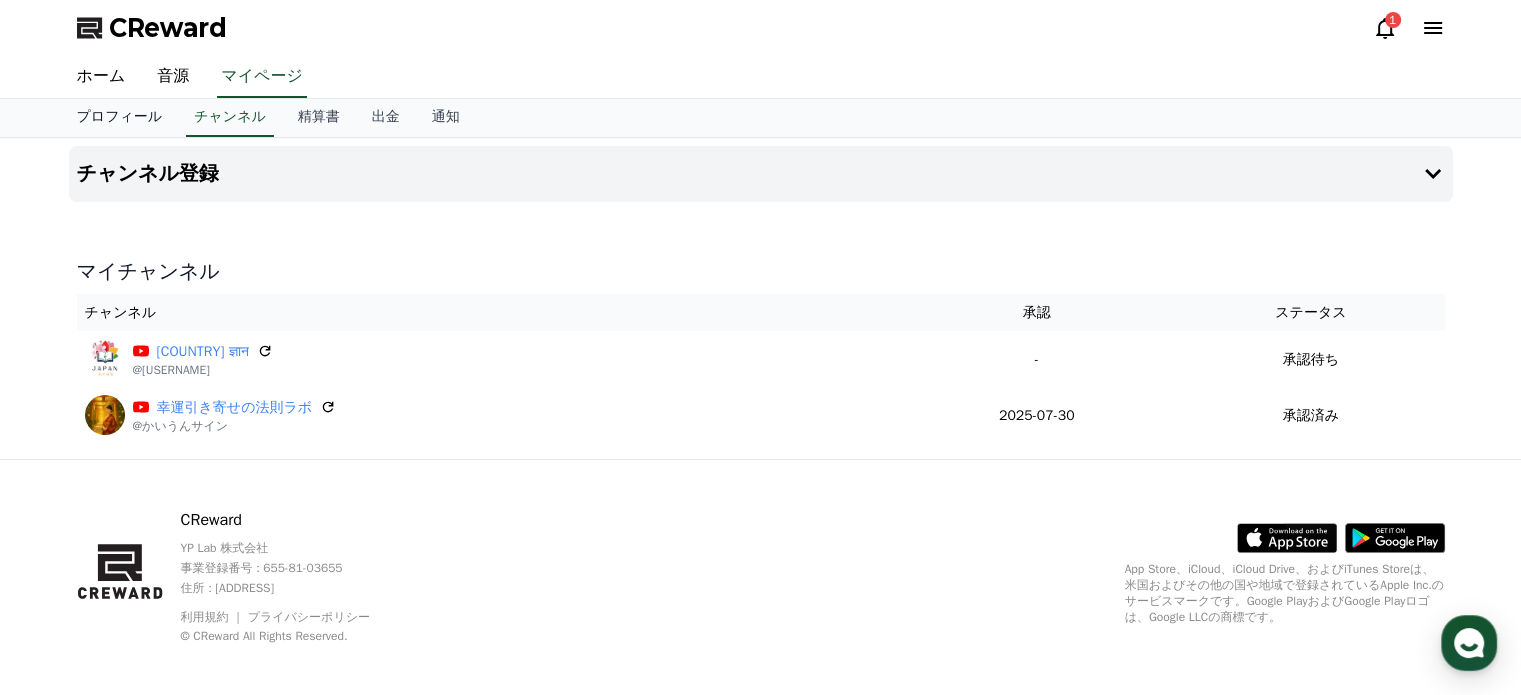 click on "プロフィール" at bounding box center [120, 118] 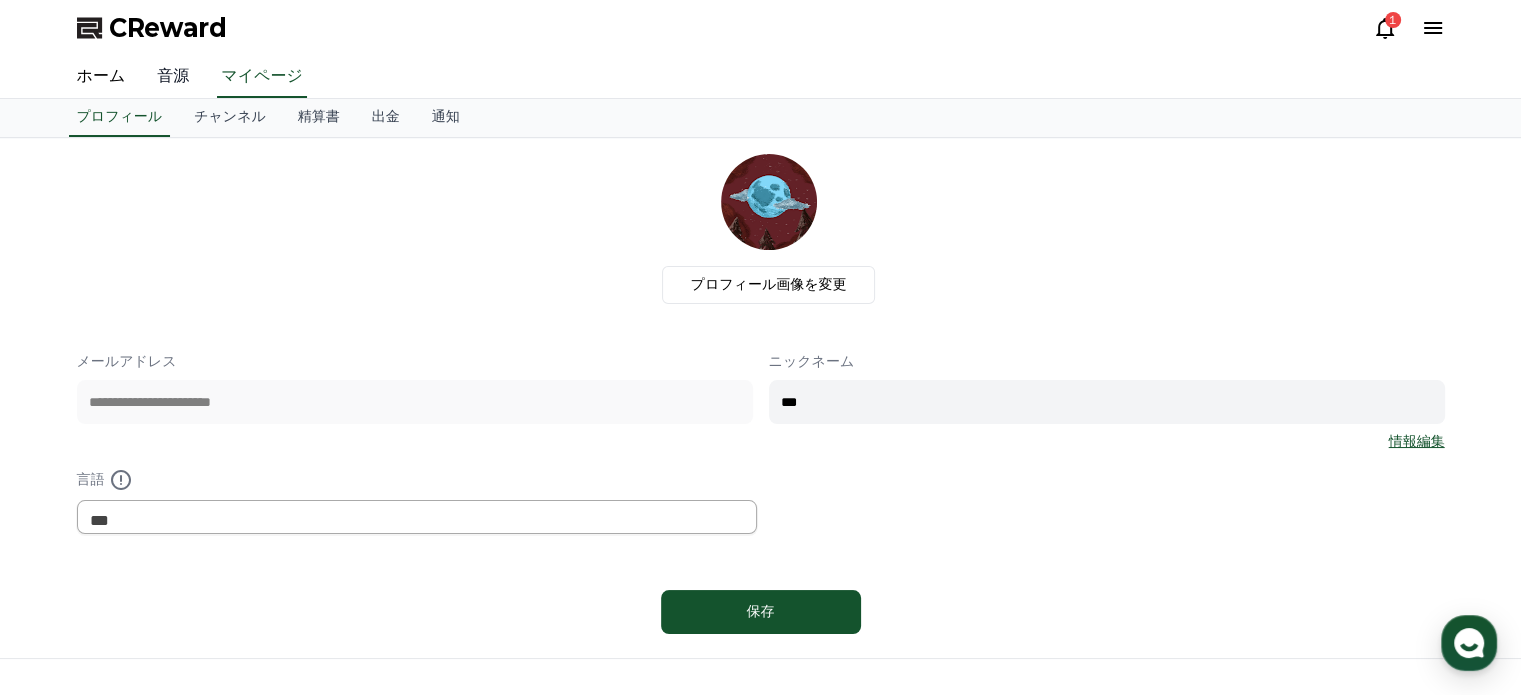 click on "音源" at bounding box center [173, 77] 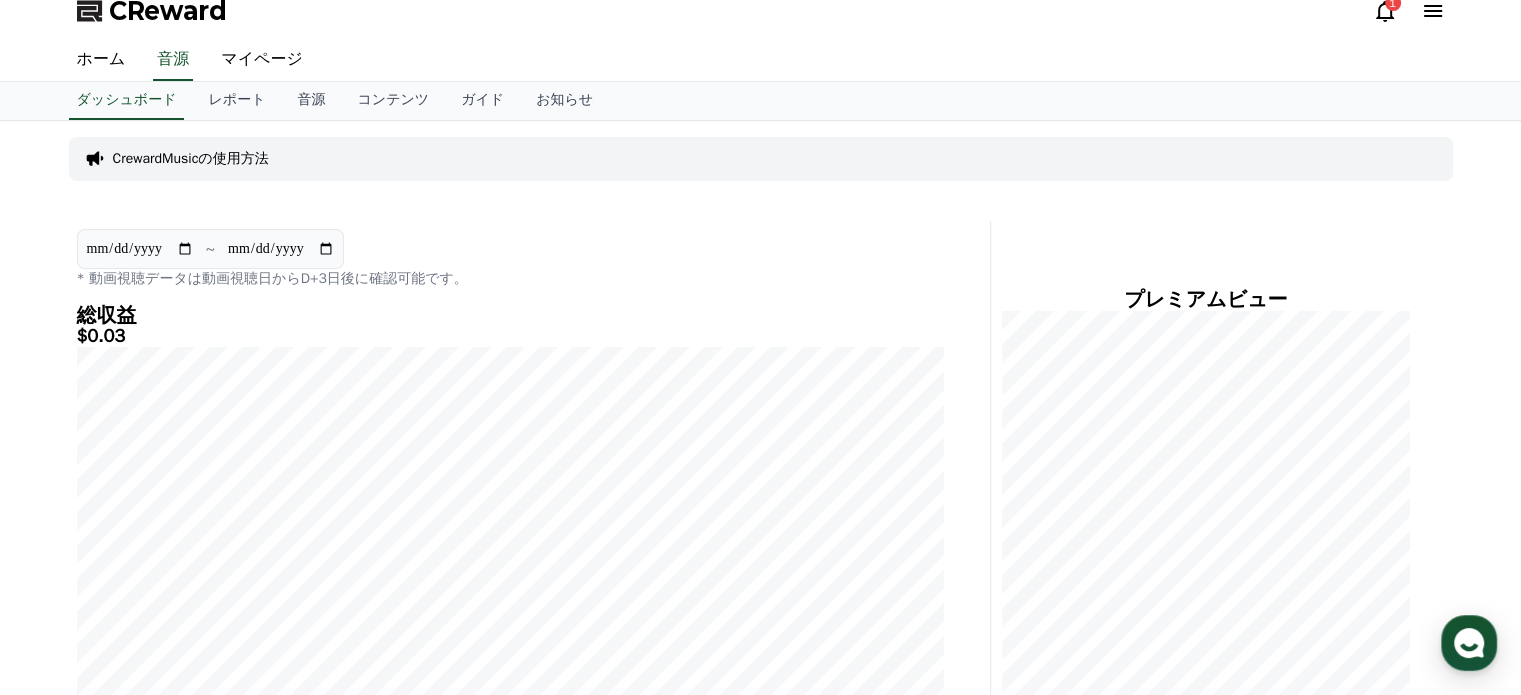 scroll, scrollTop: 0, scrollLeft: 0, axis: both 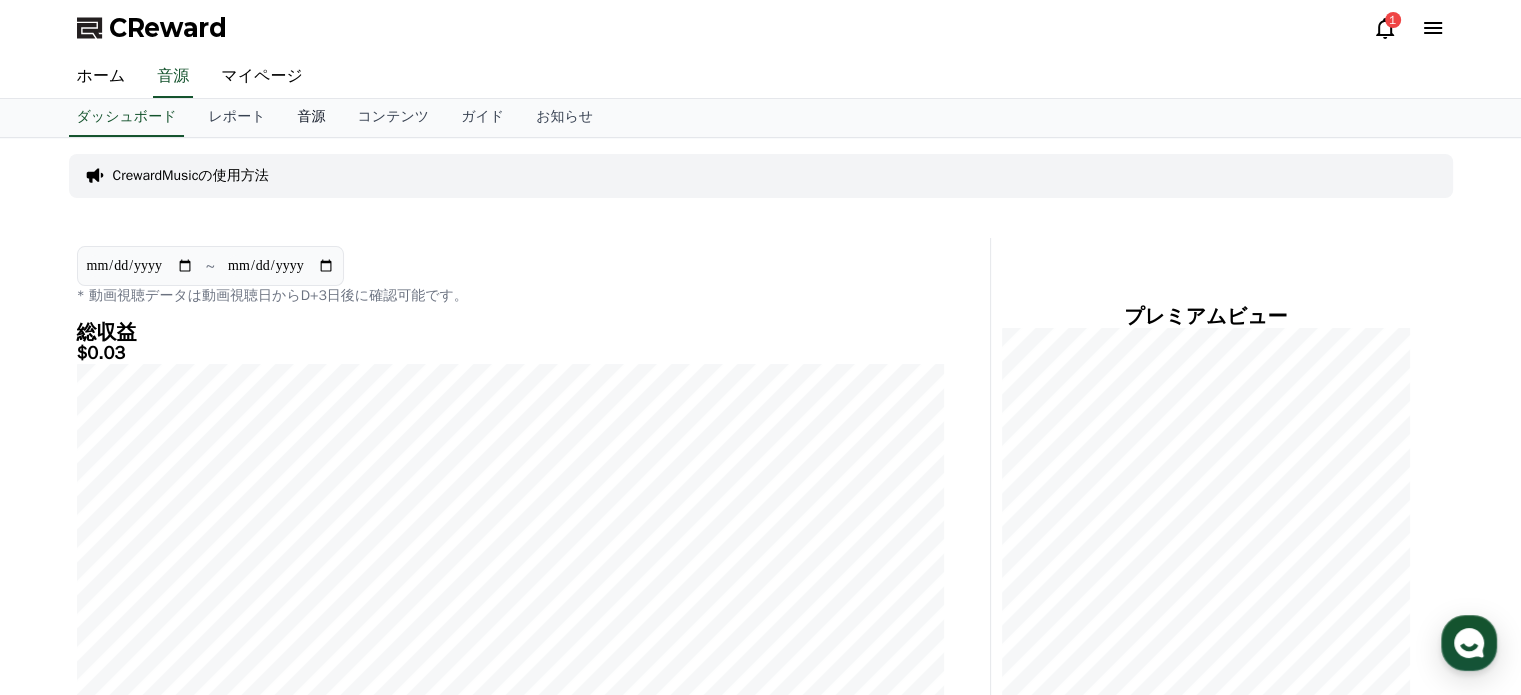 click on "音源" at bounding box center (311, 118) 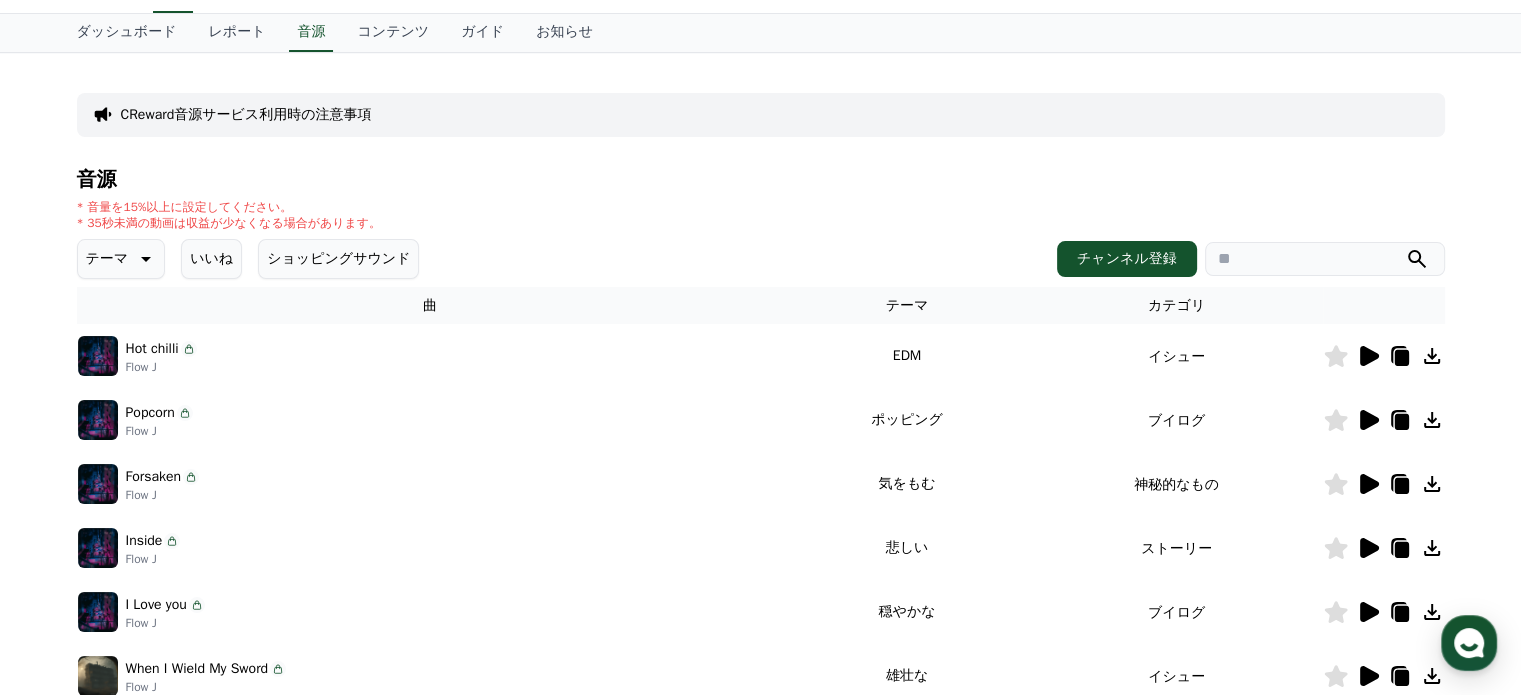 scroll, scrollTop: 100, scrollLeft: 0, axis: vertical 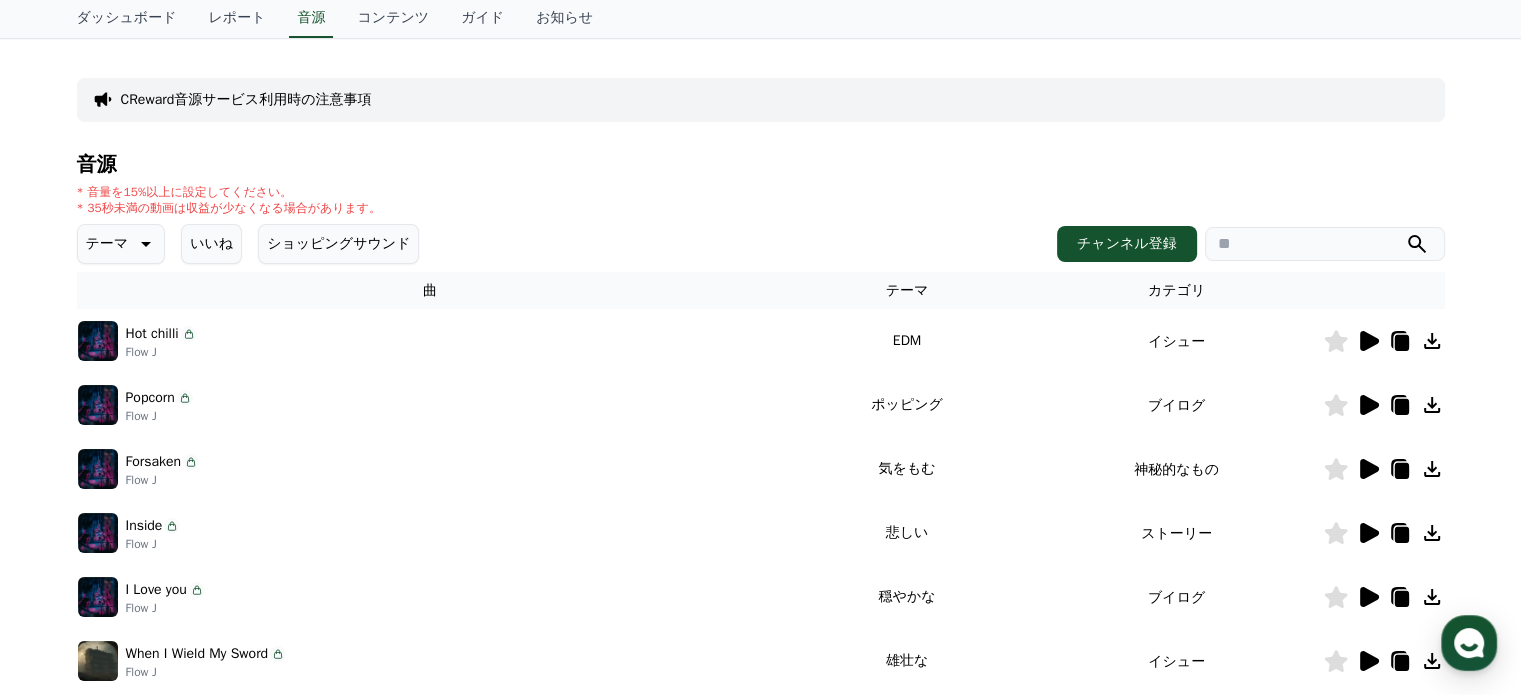 click 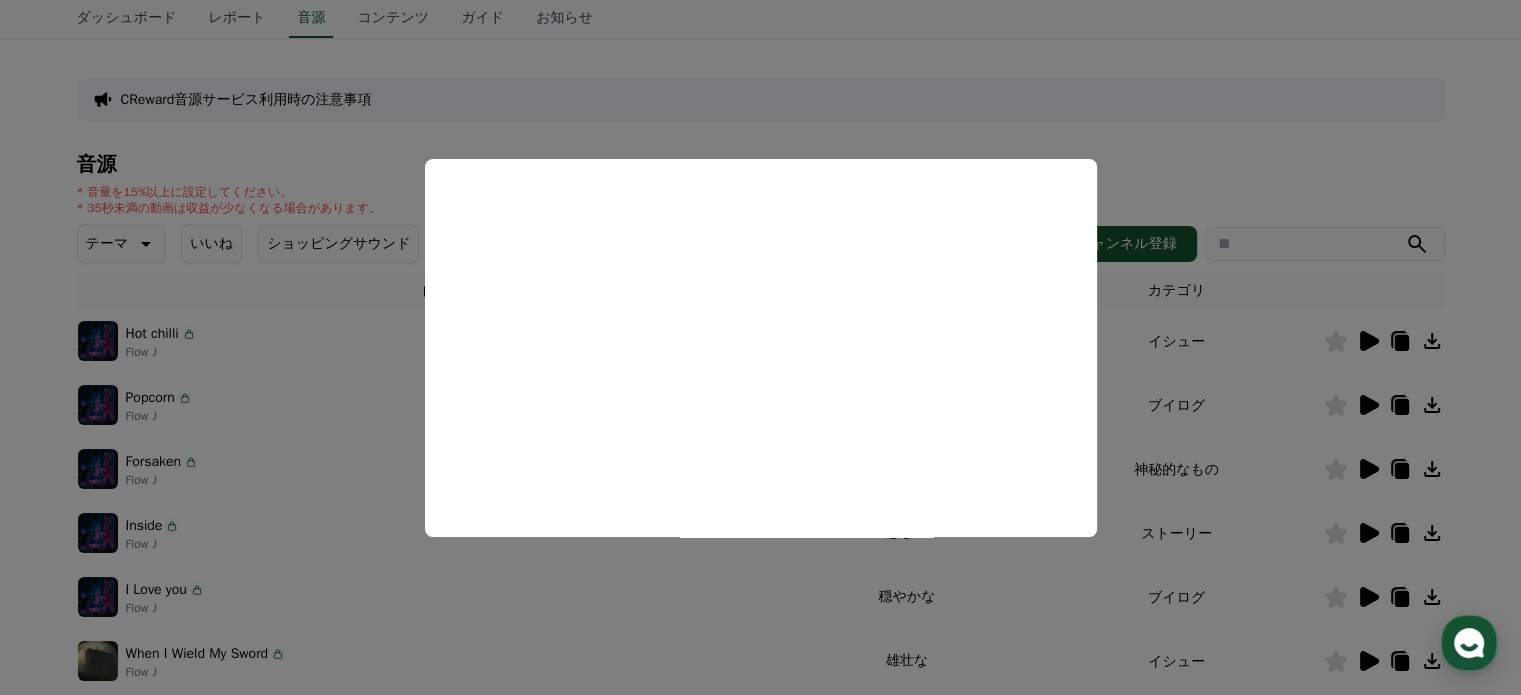 click at bounding box center (760, 347) 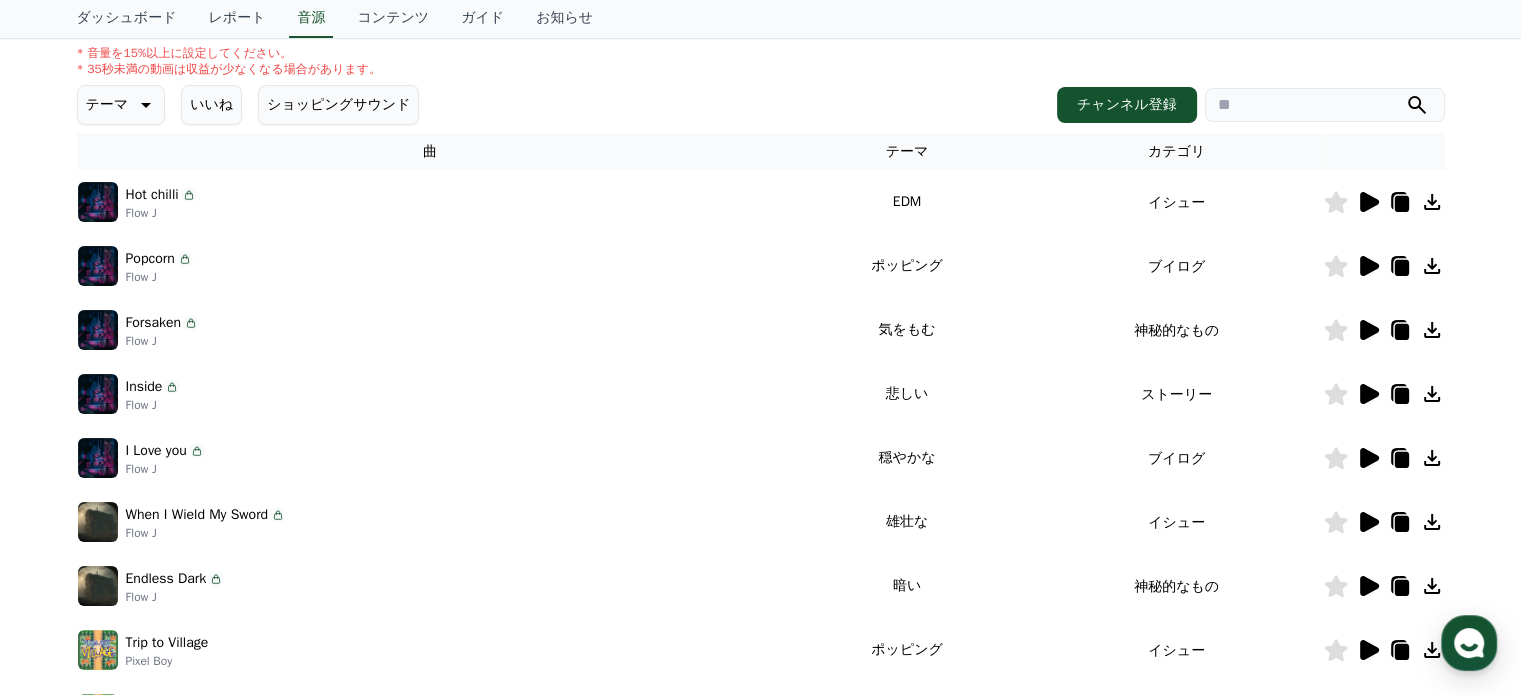 scroll, scrollTop: 200, scrollLeft: 0, axis: vertical 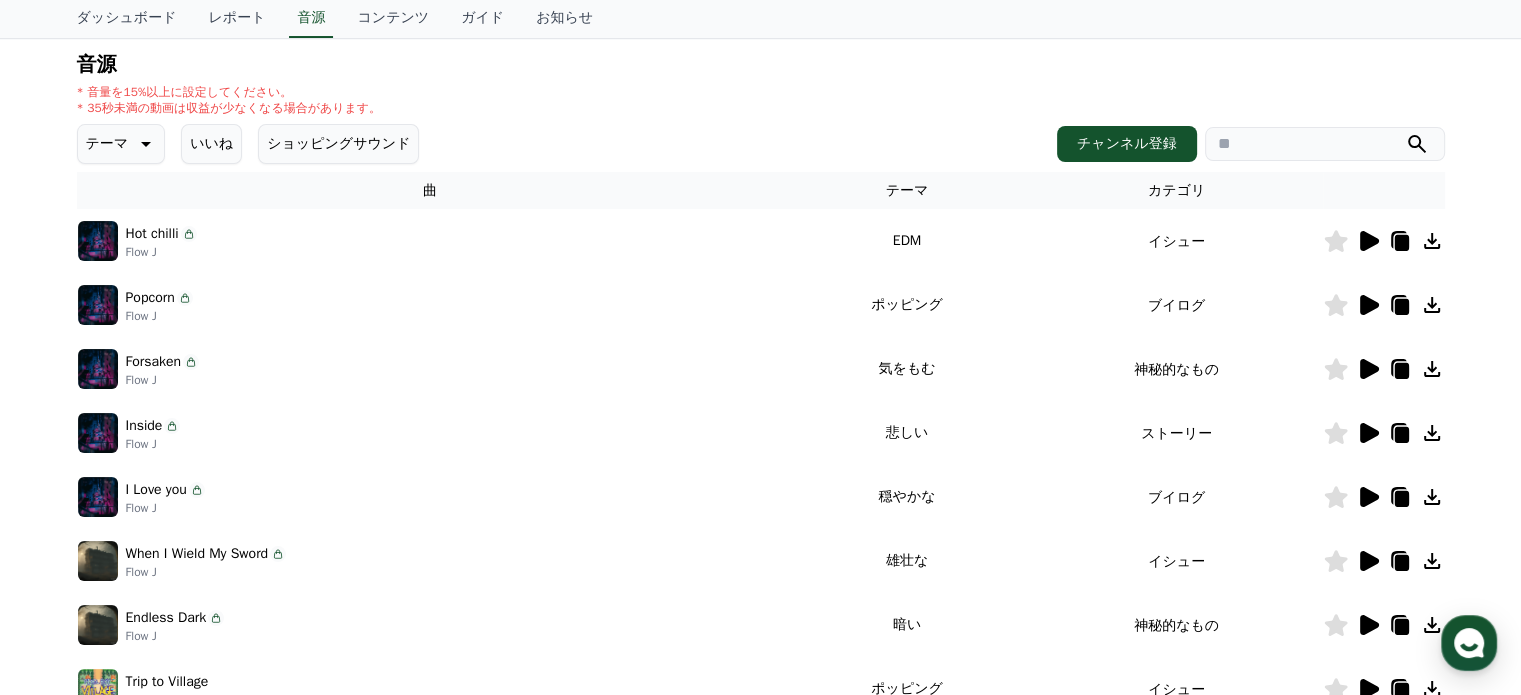 click 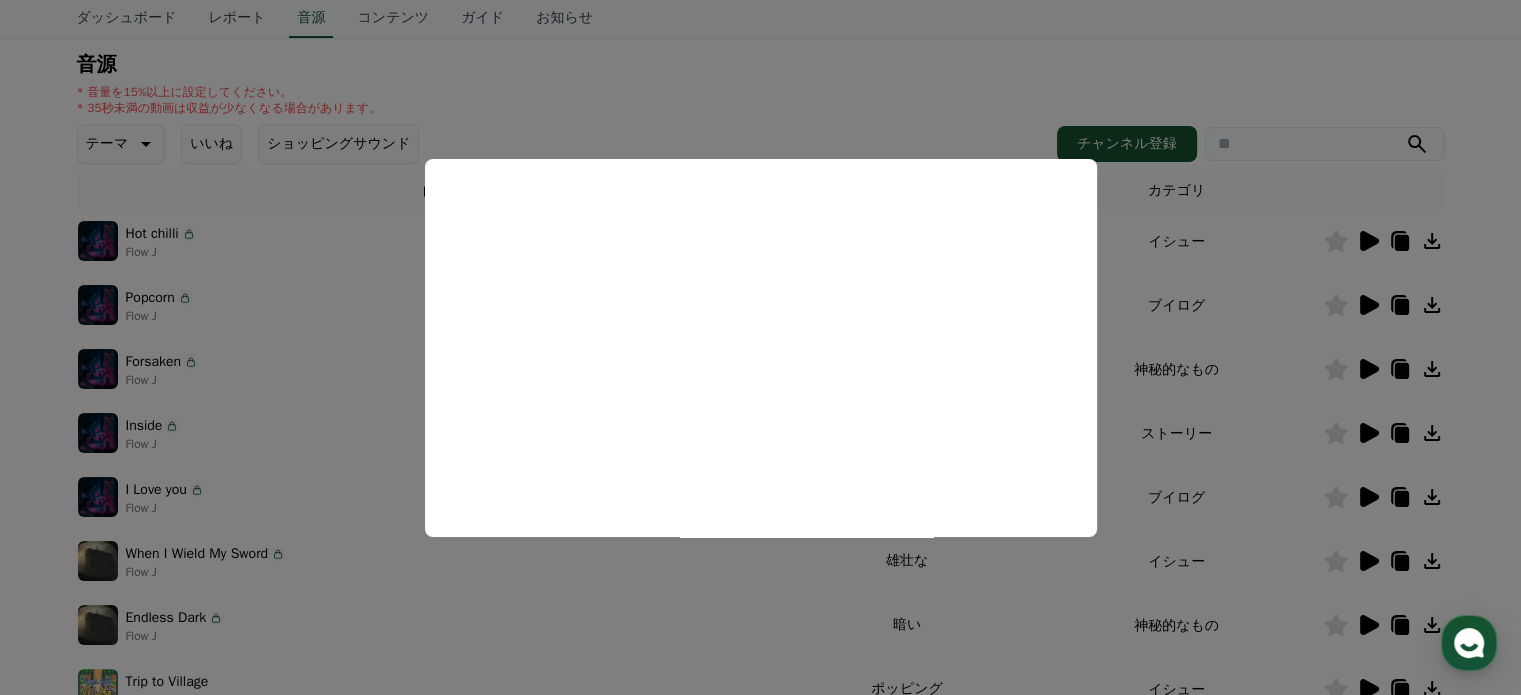 click at bounding box center [760, 347] 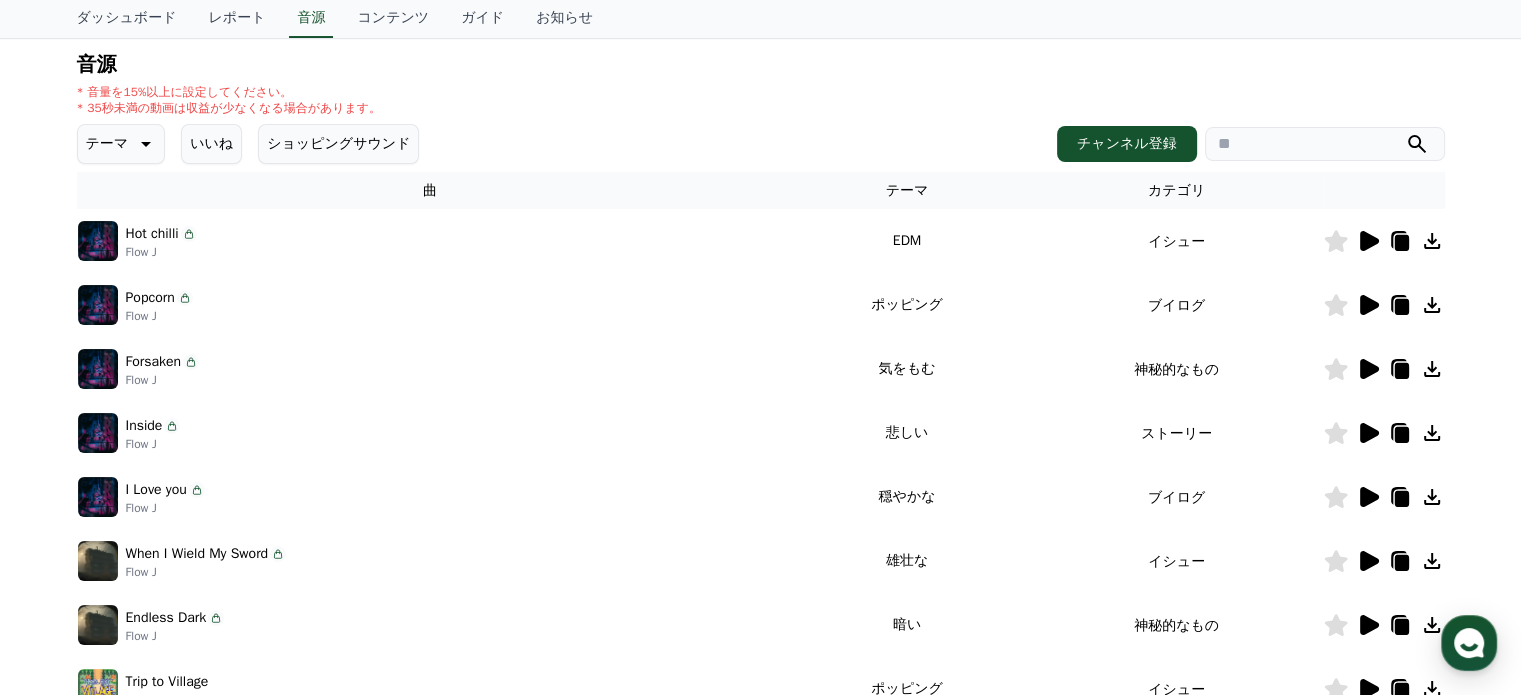 click 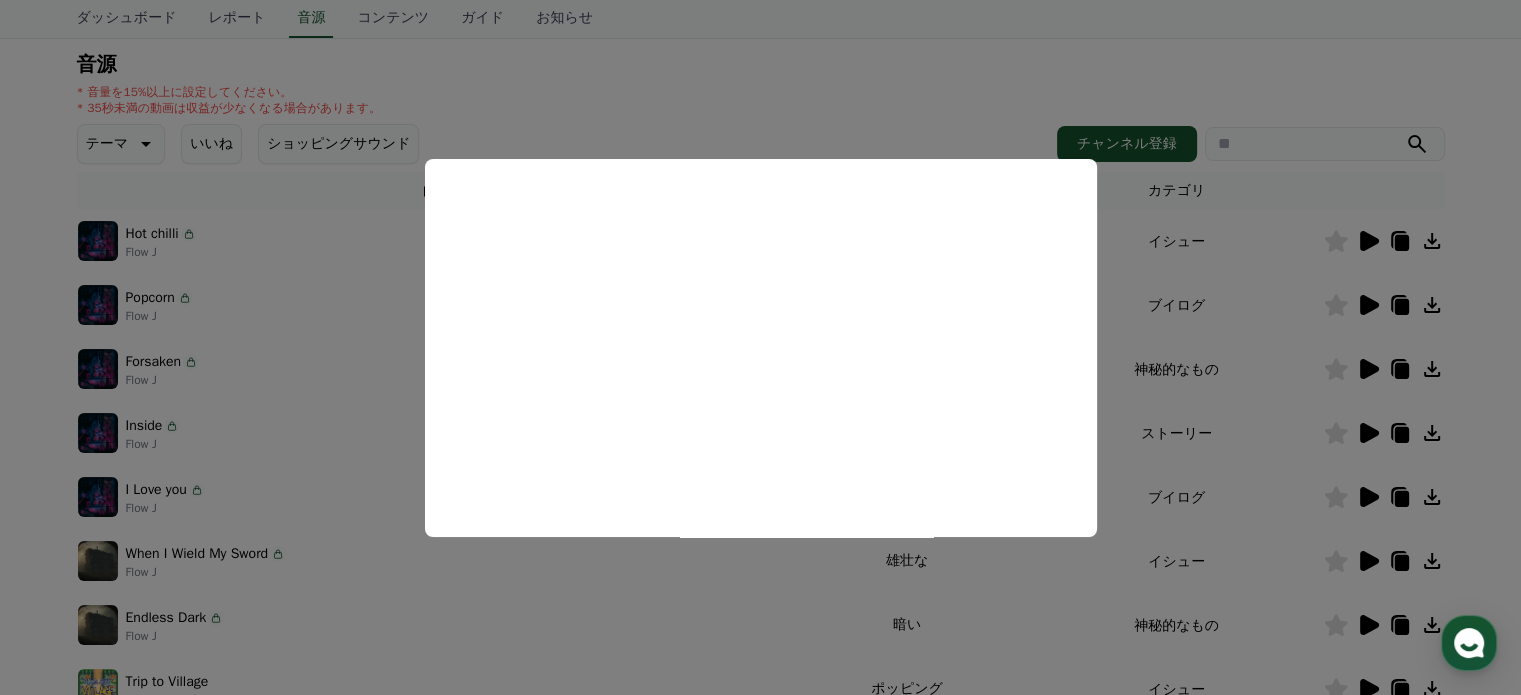 click at bounding box center [760, 347] 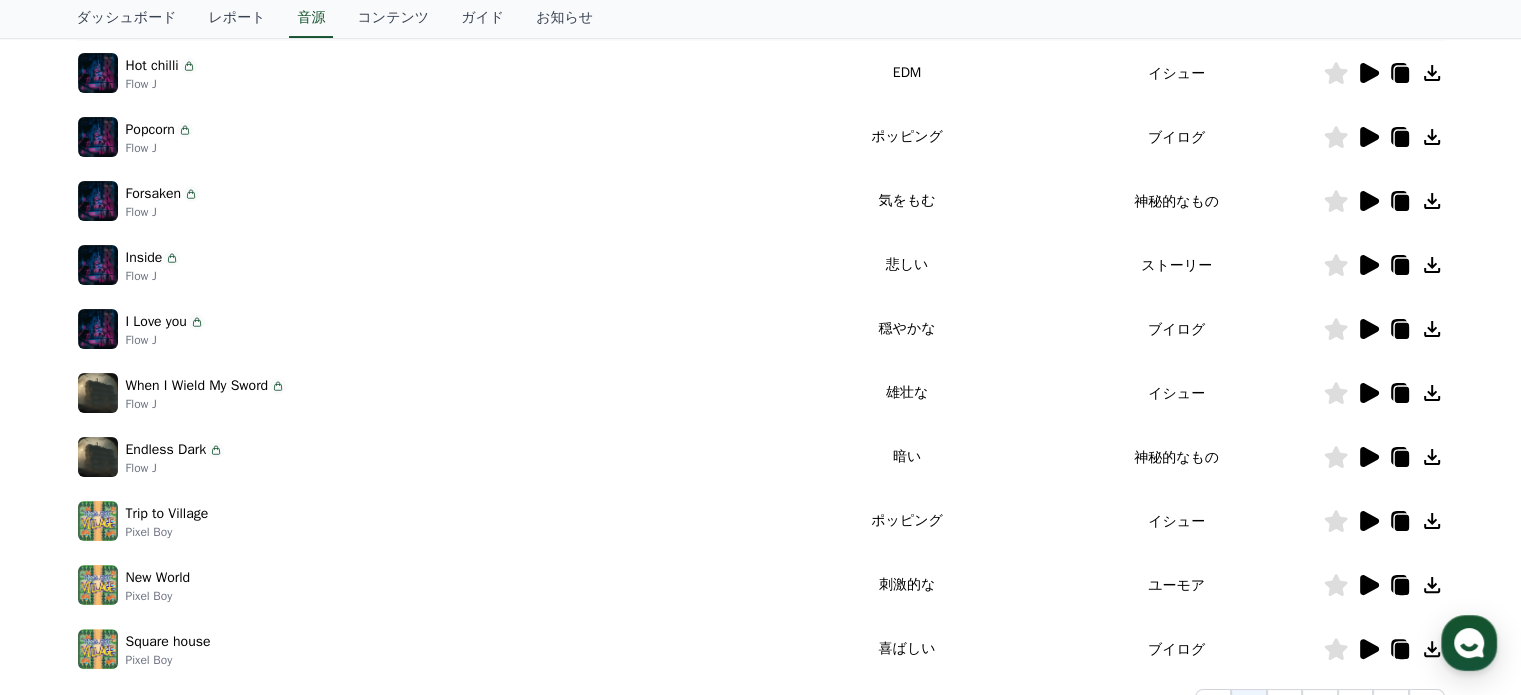 scroll, scrollTop: 404, scrollLeft: 0, axis: vertical 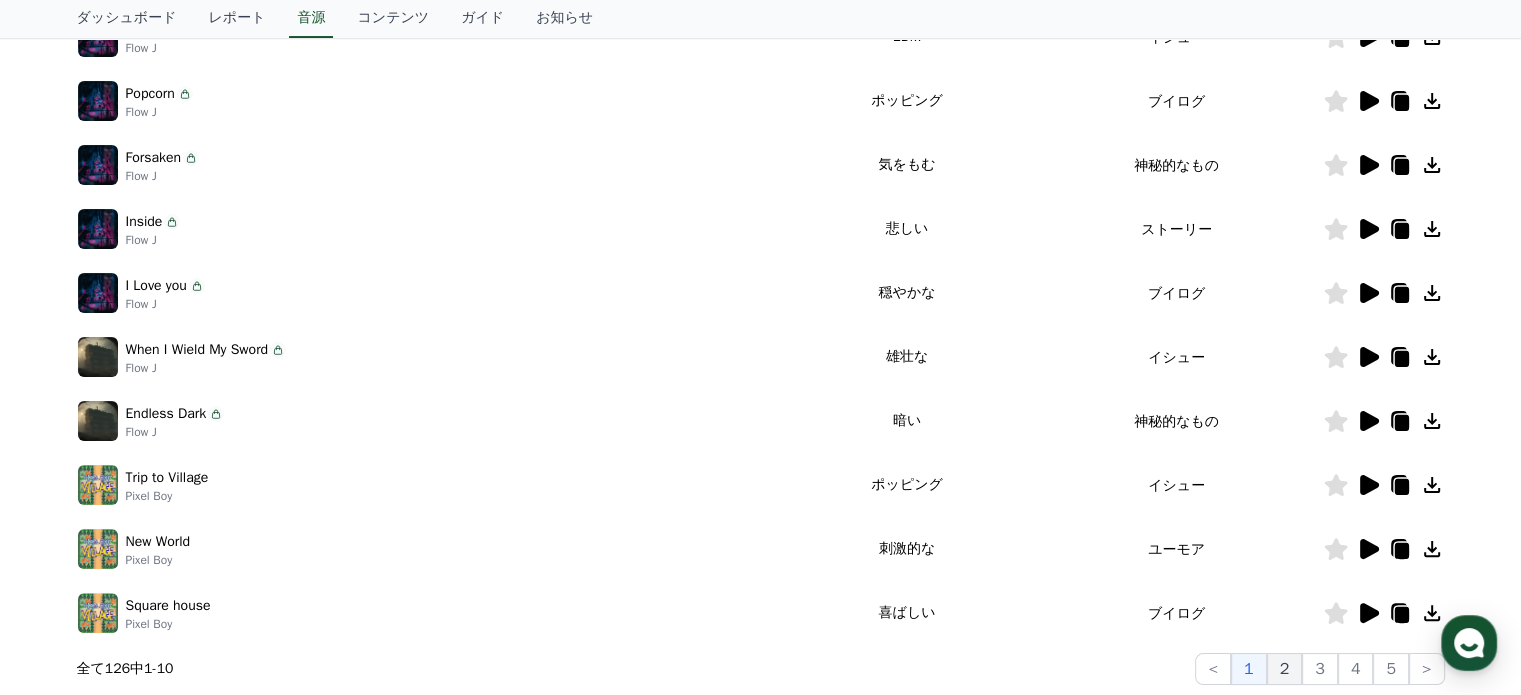 click on "2" 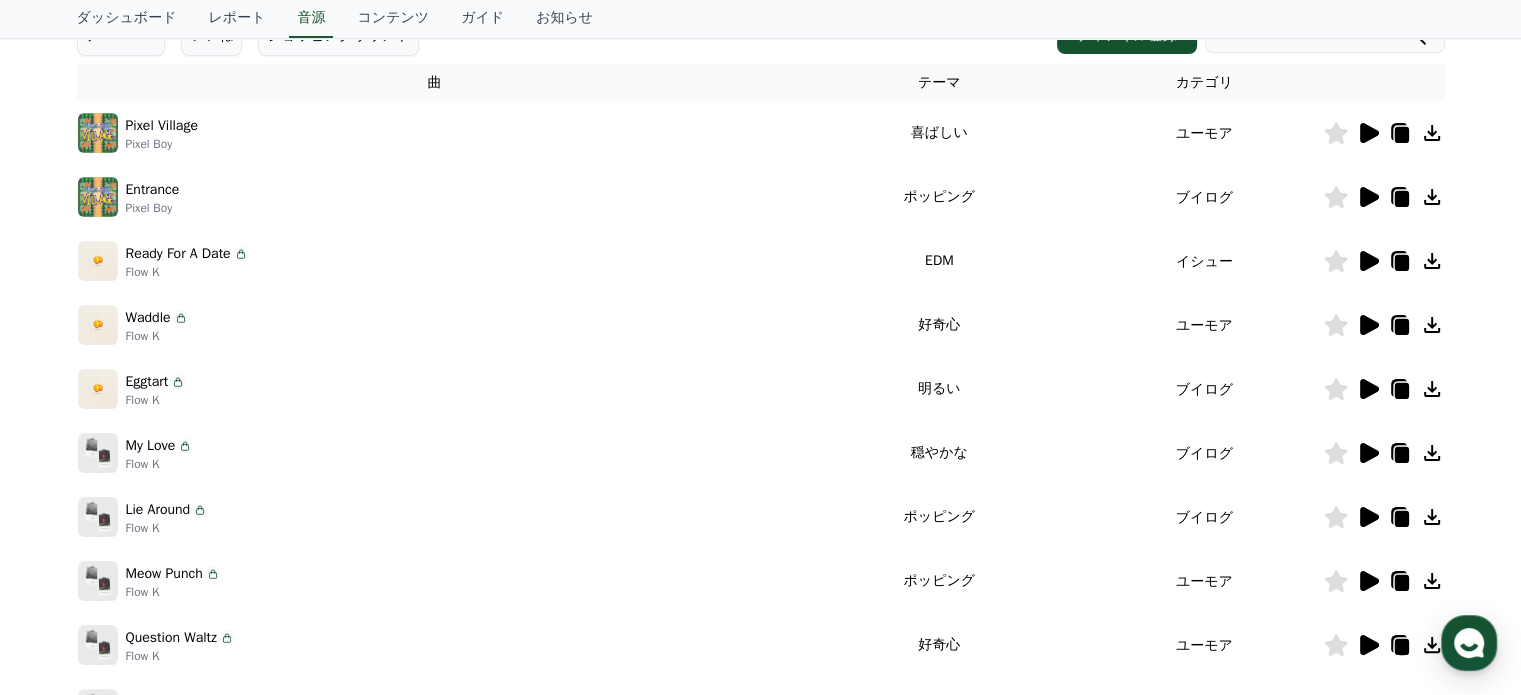 scroll, scrollTop: 304, scrollLeft: 0, axis: vertical 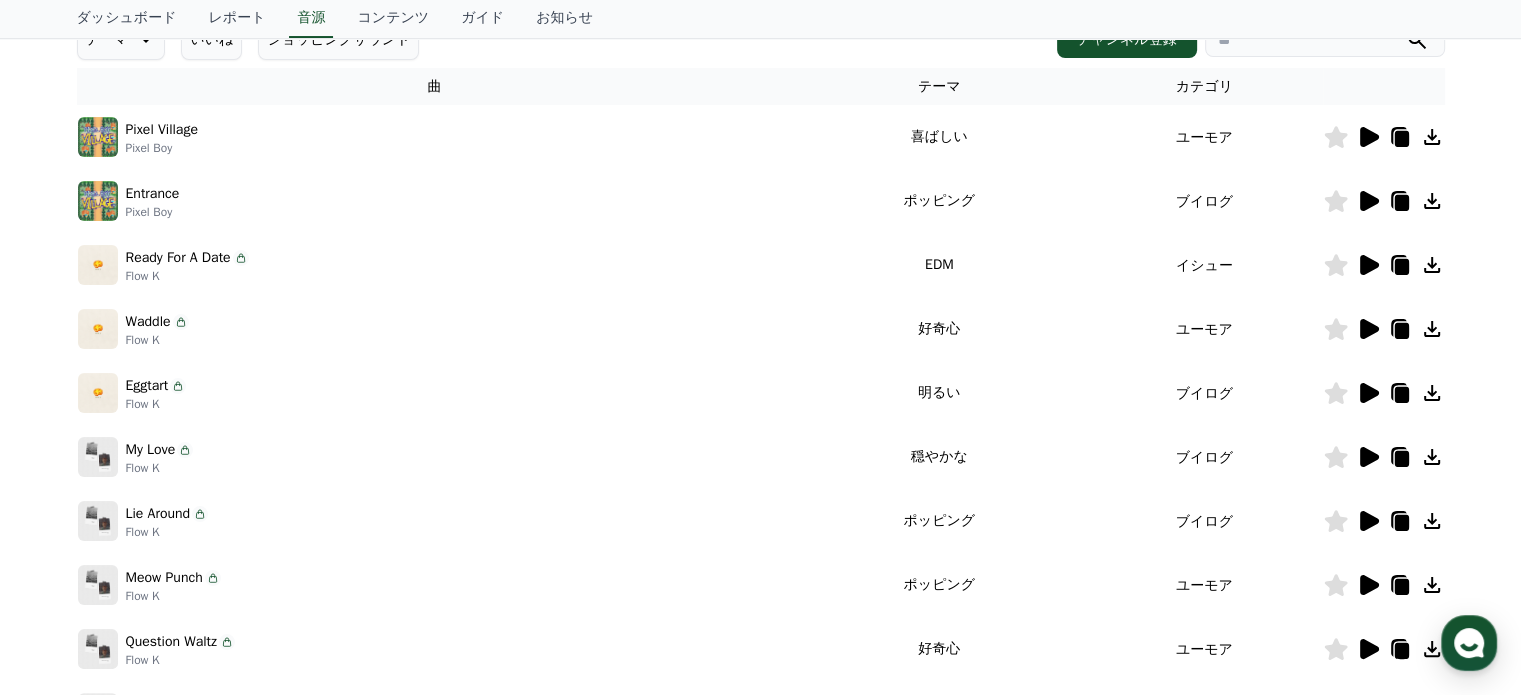 click 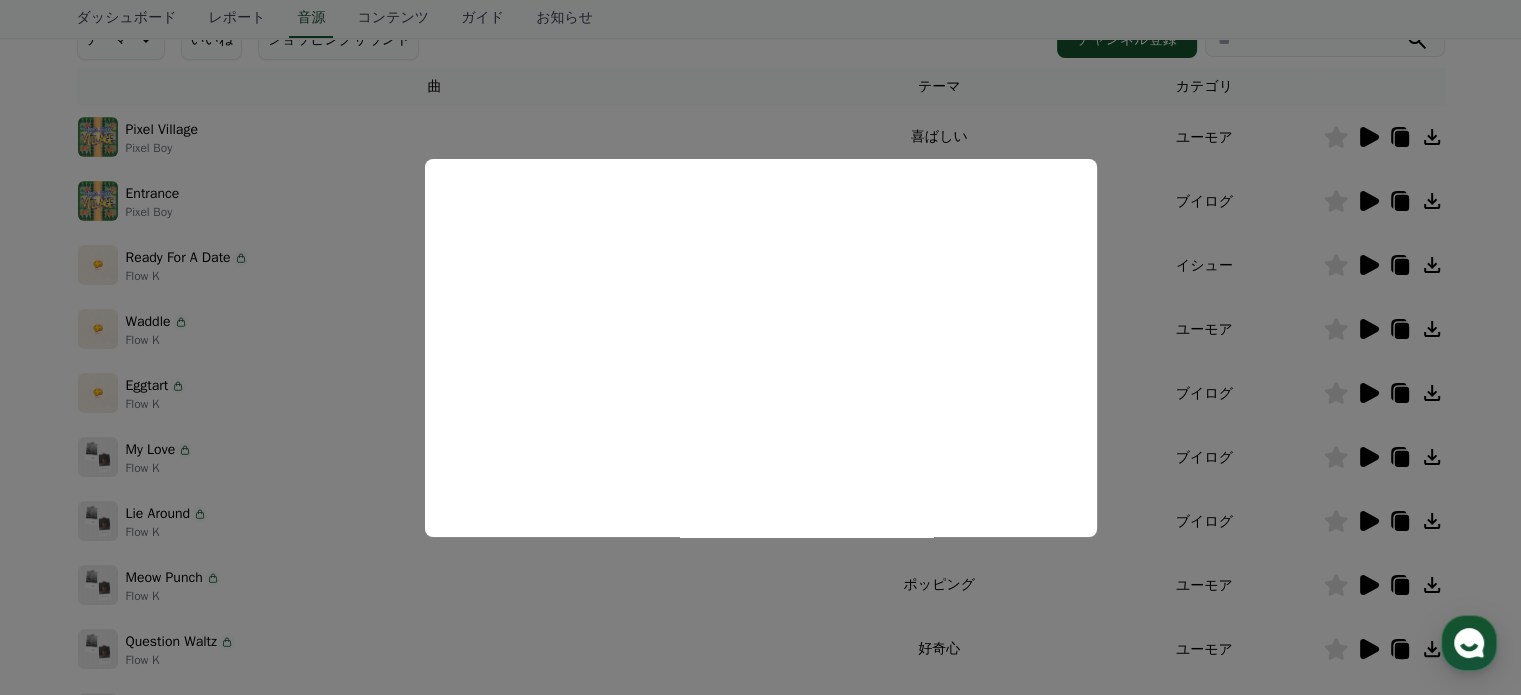 click at bounding box center (760, 347) 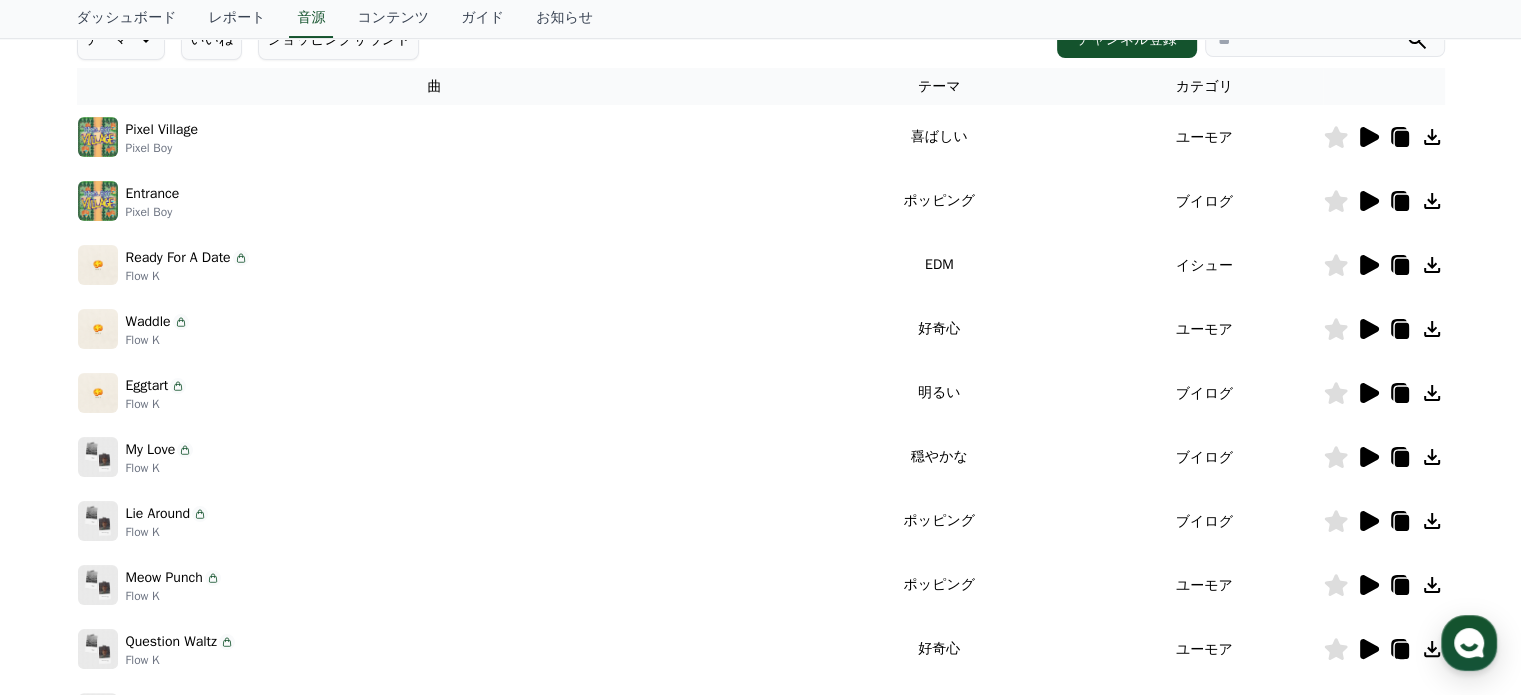 click 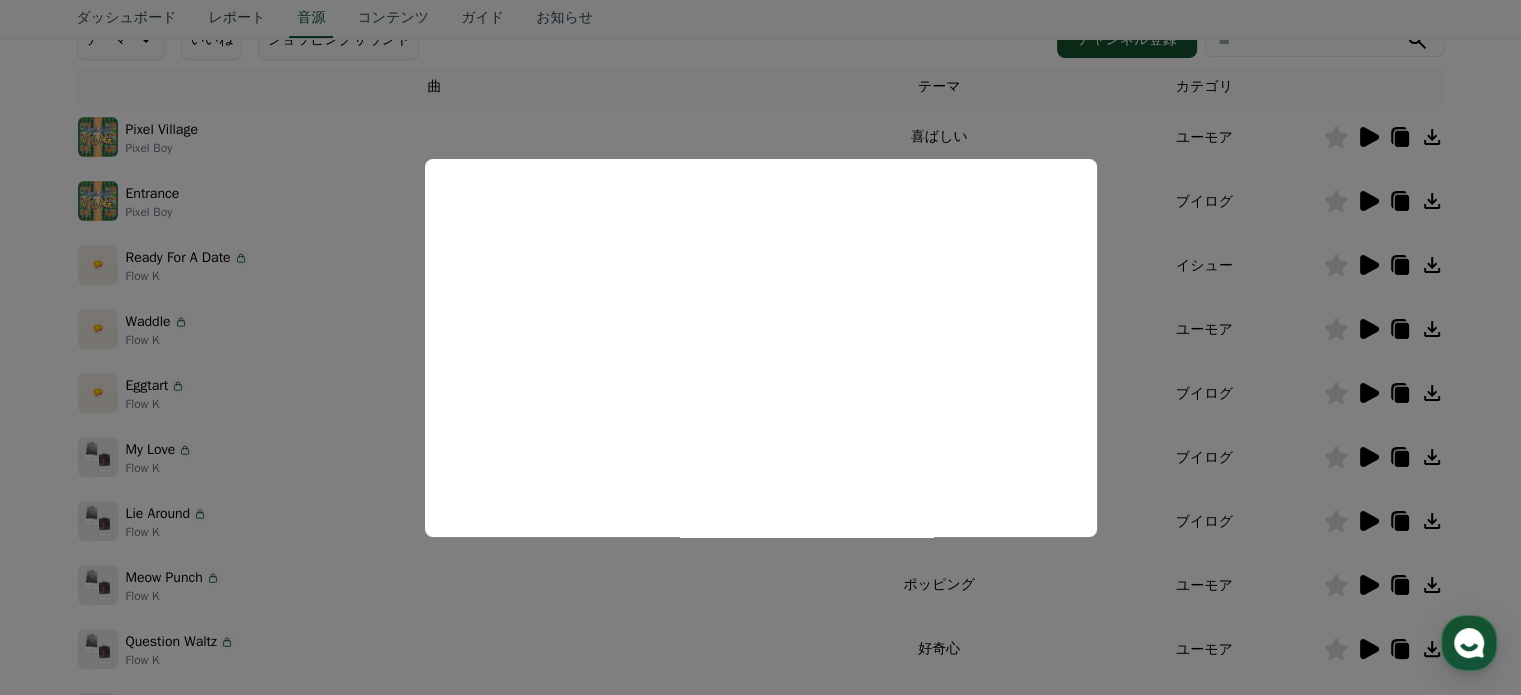 click at bounding box center (760, 347) 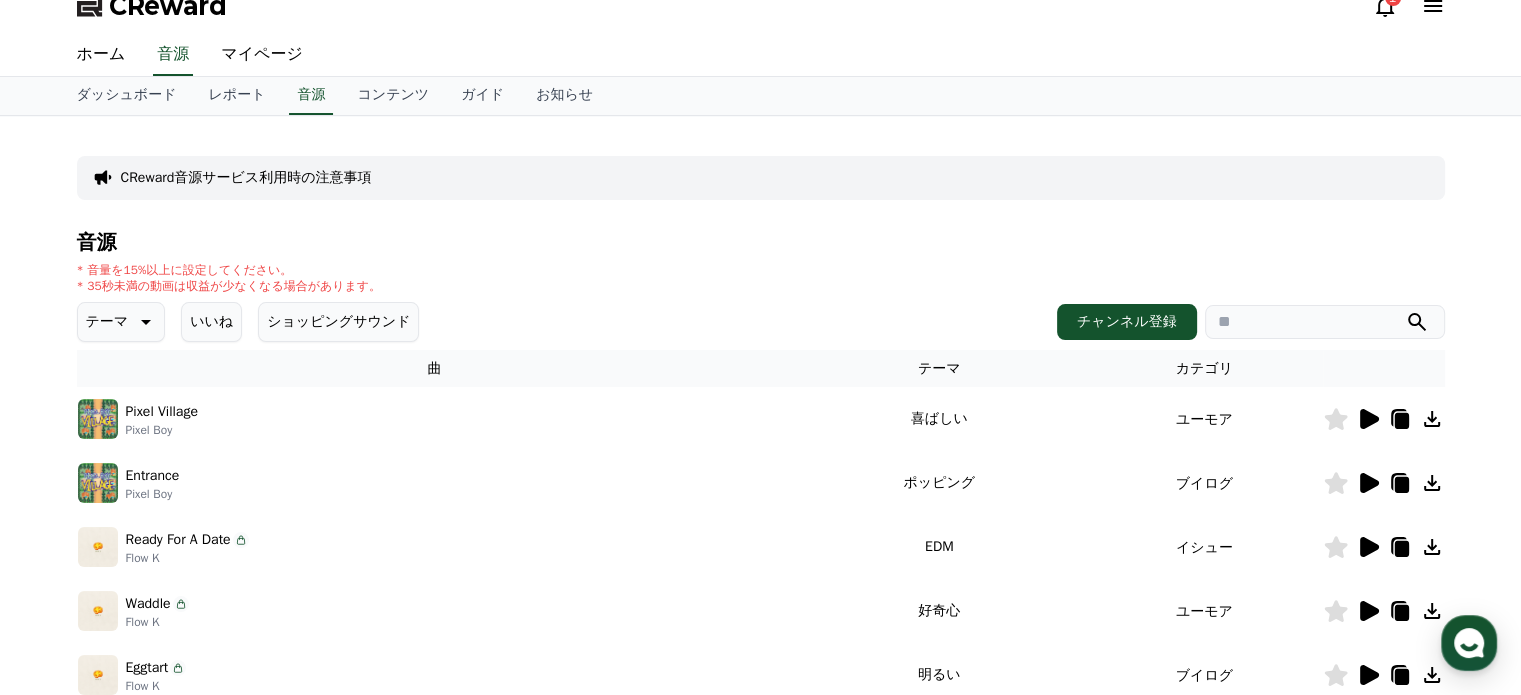 scroll, scrollTop: 0, scrollLeft: 0, axis: both 